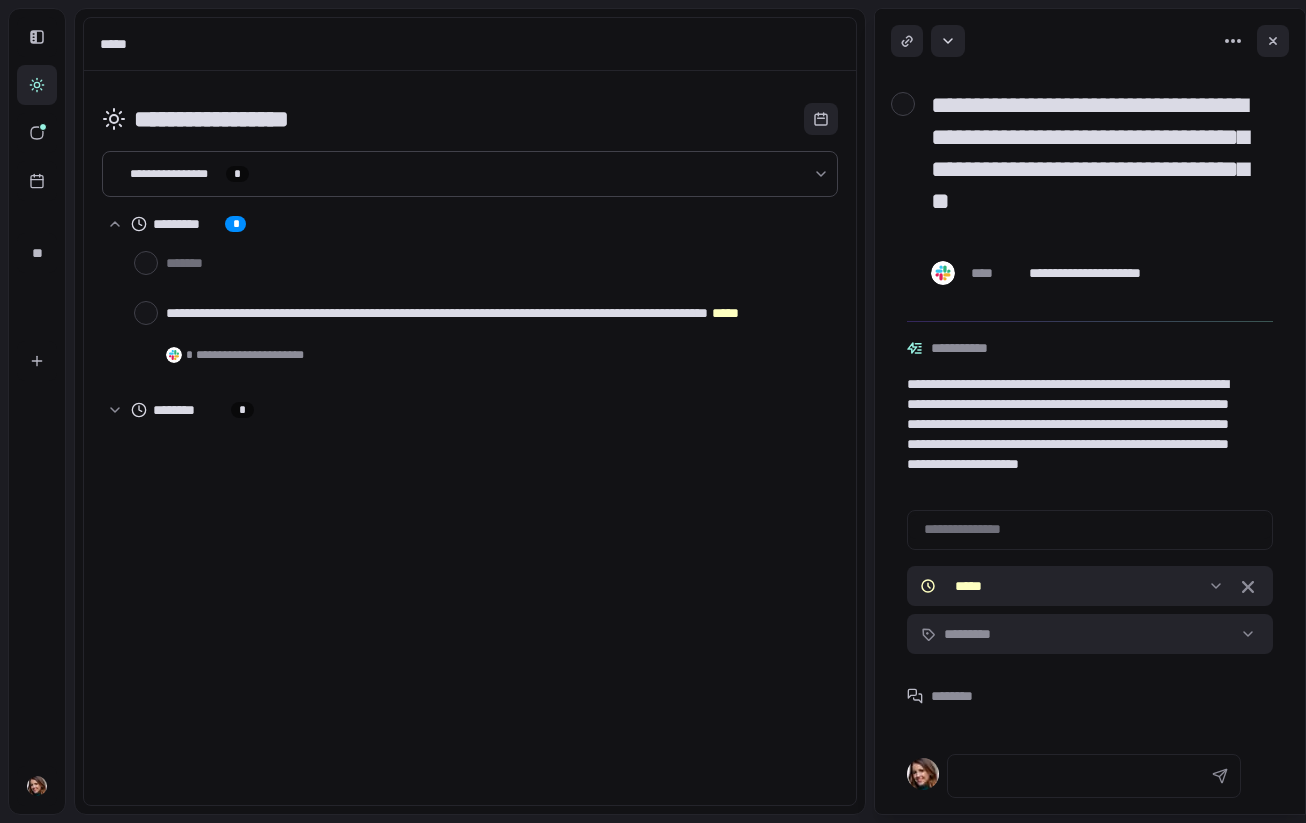 scroll, scrollTop: 0, scrollLeft: 0, axis: both 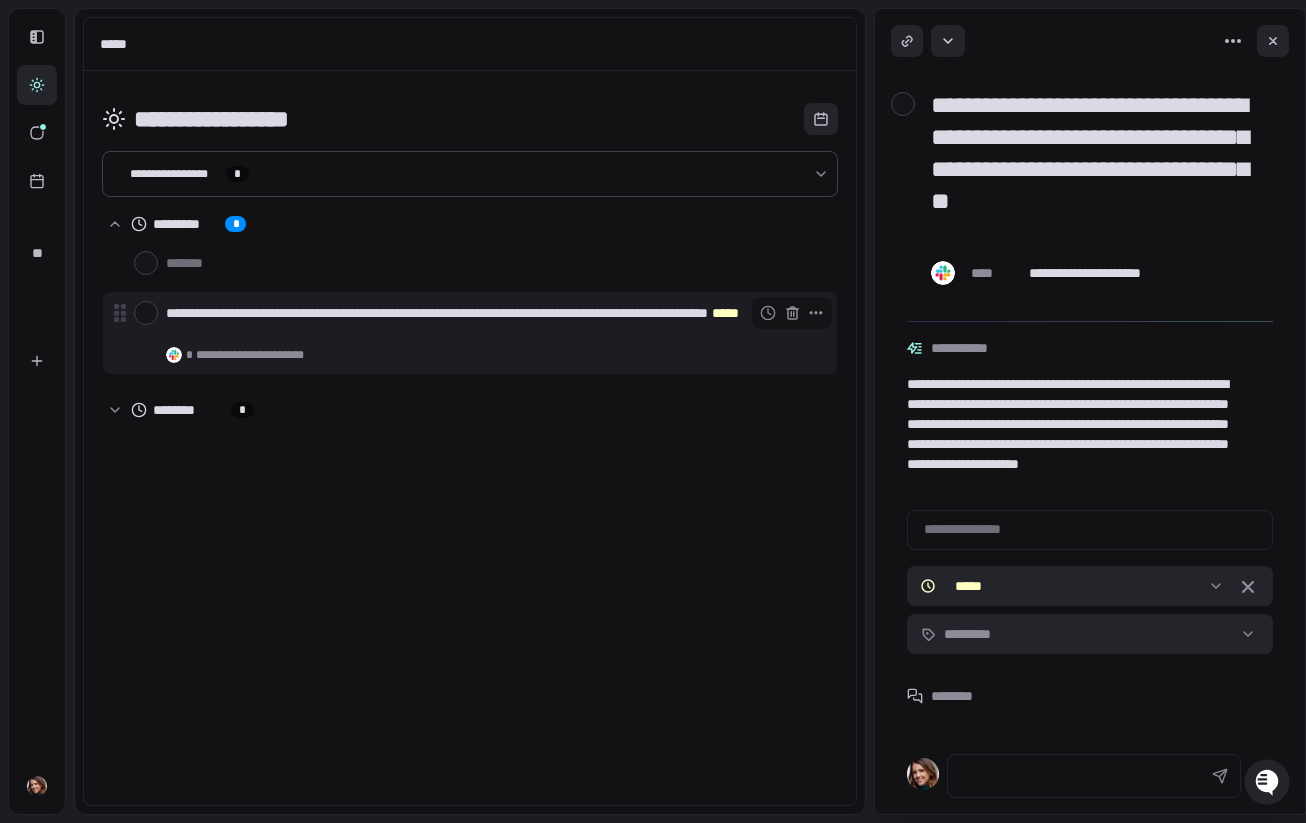click on "**********" at bounding box center [493, 323] 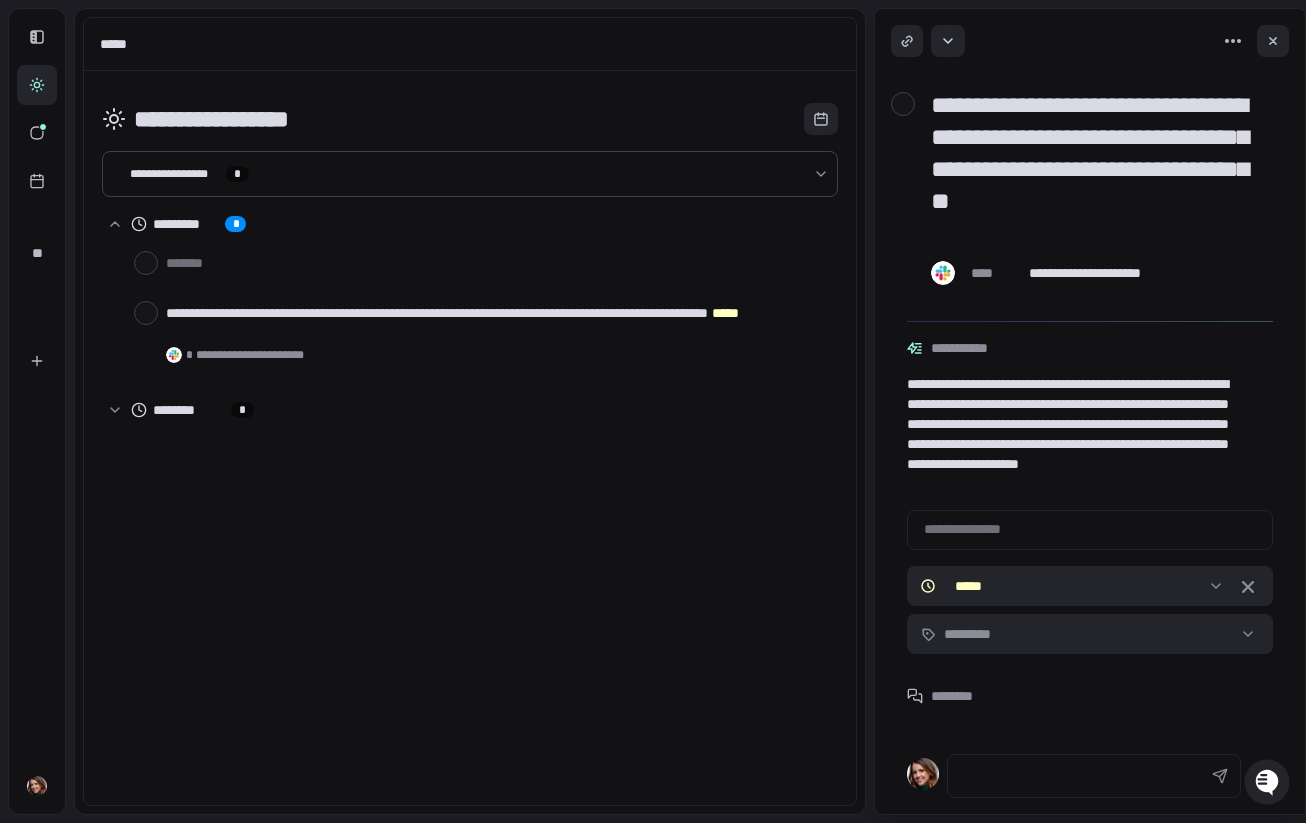 click on "**********" at bounding box center [1090, 530] 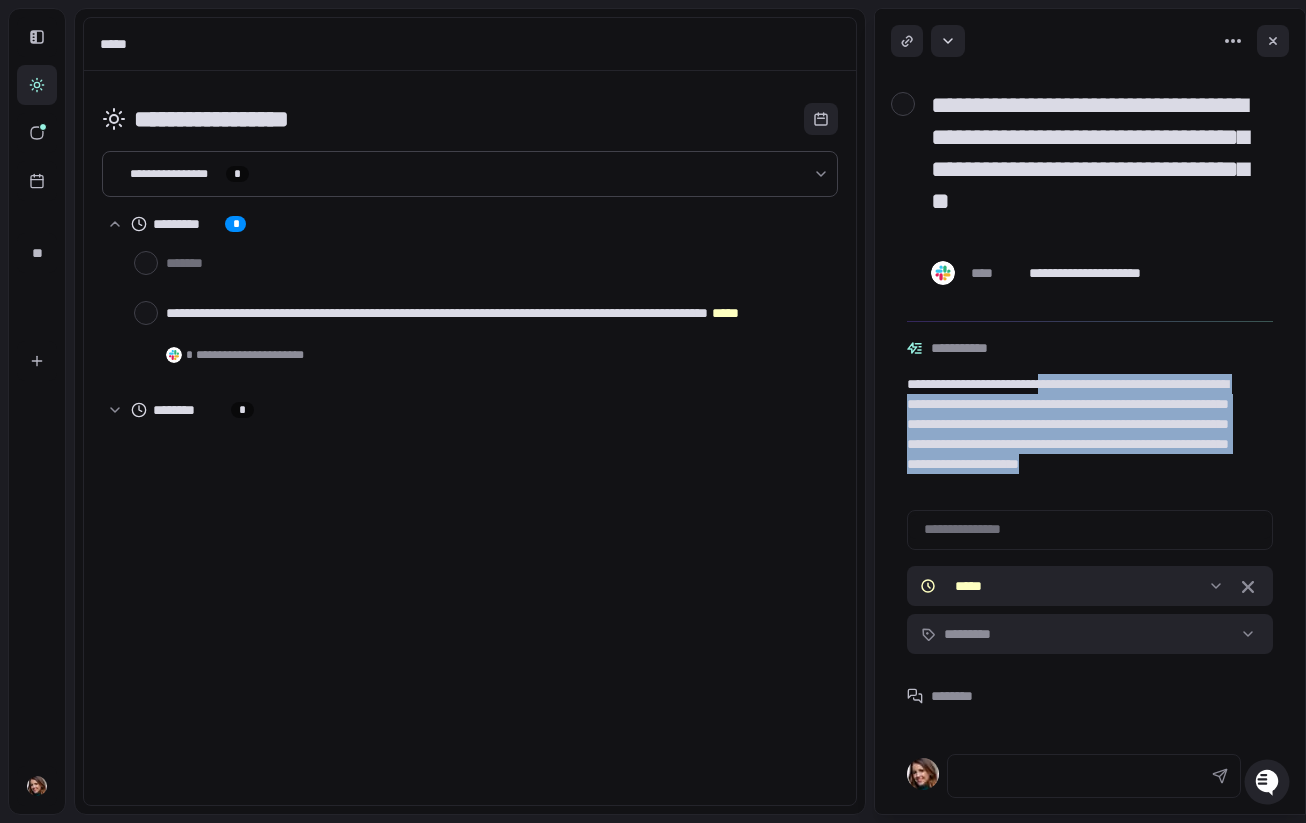 drag, startPoint x: 1131, startPoint y: 465, endPoint x: 1086, endPoint y: 388, distance: 89.1852 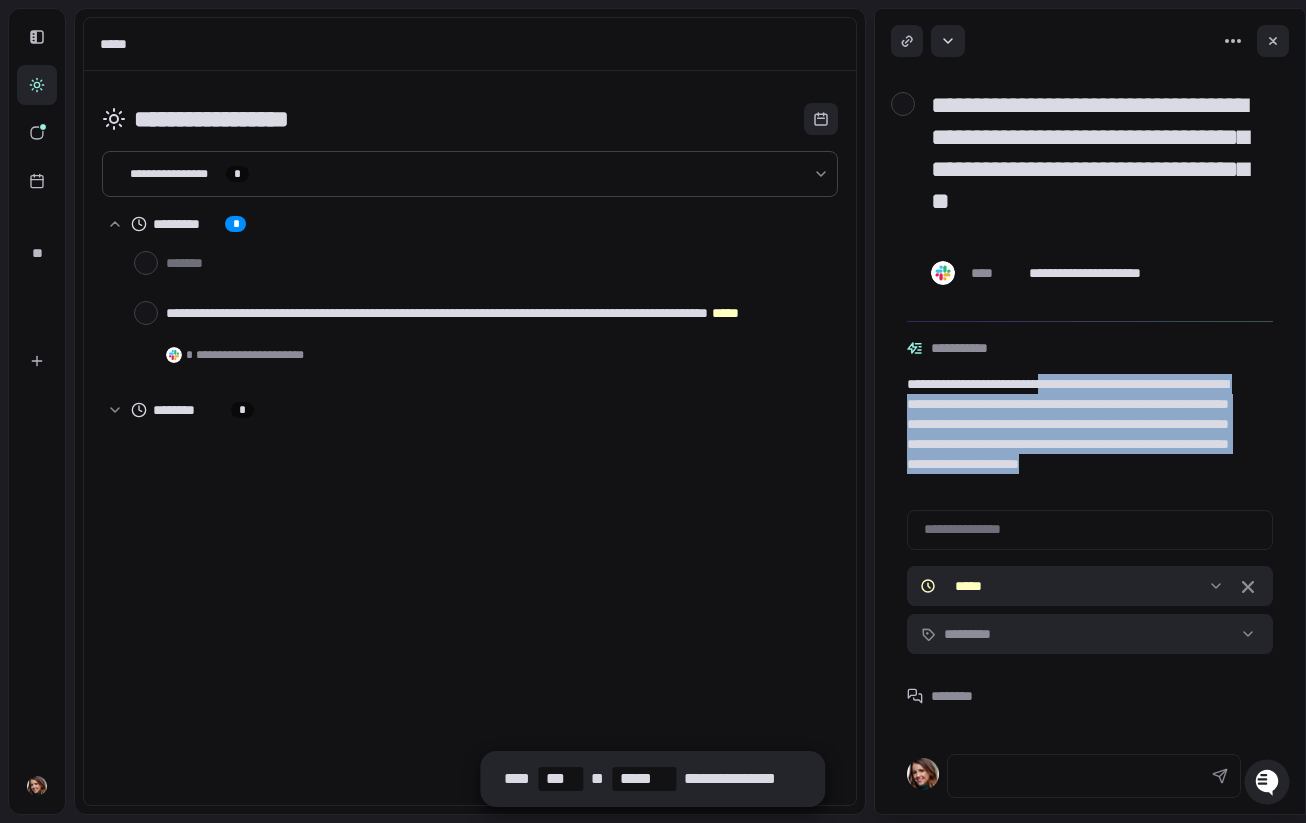 copy on "**********" 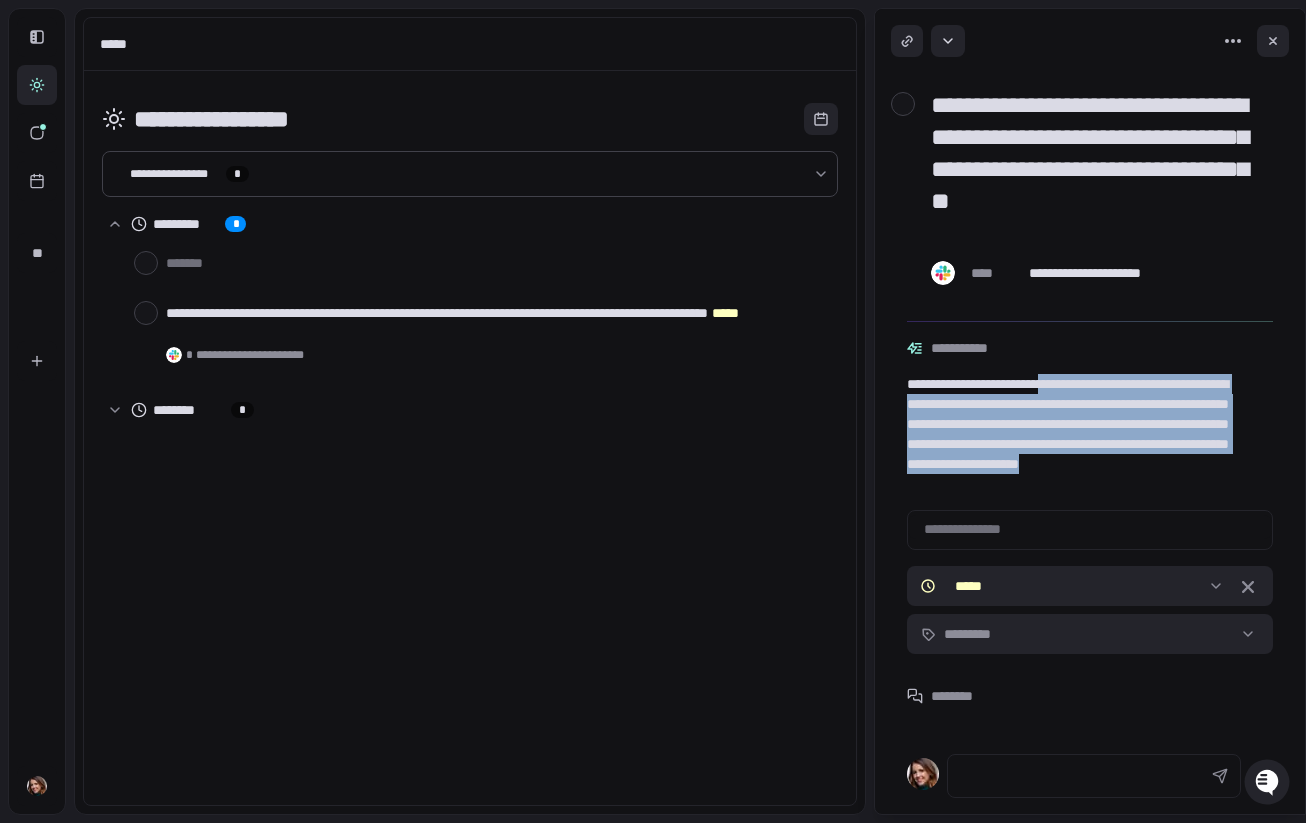 type on "*" 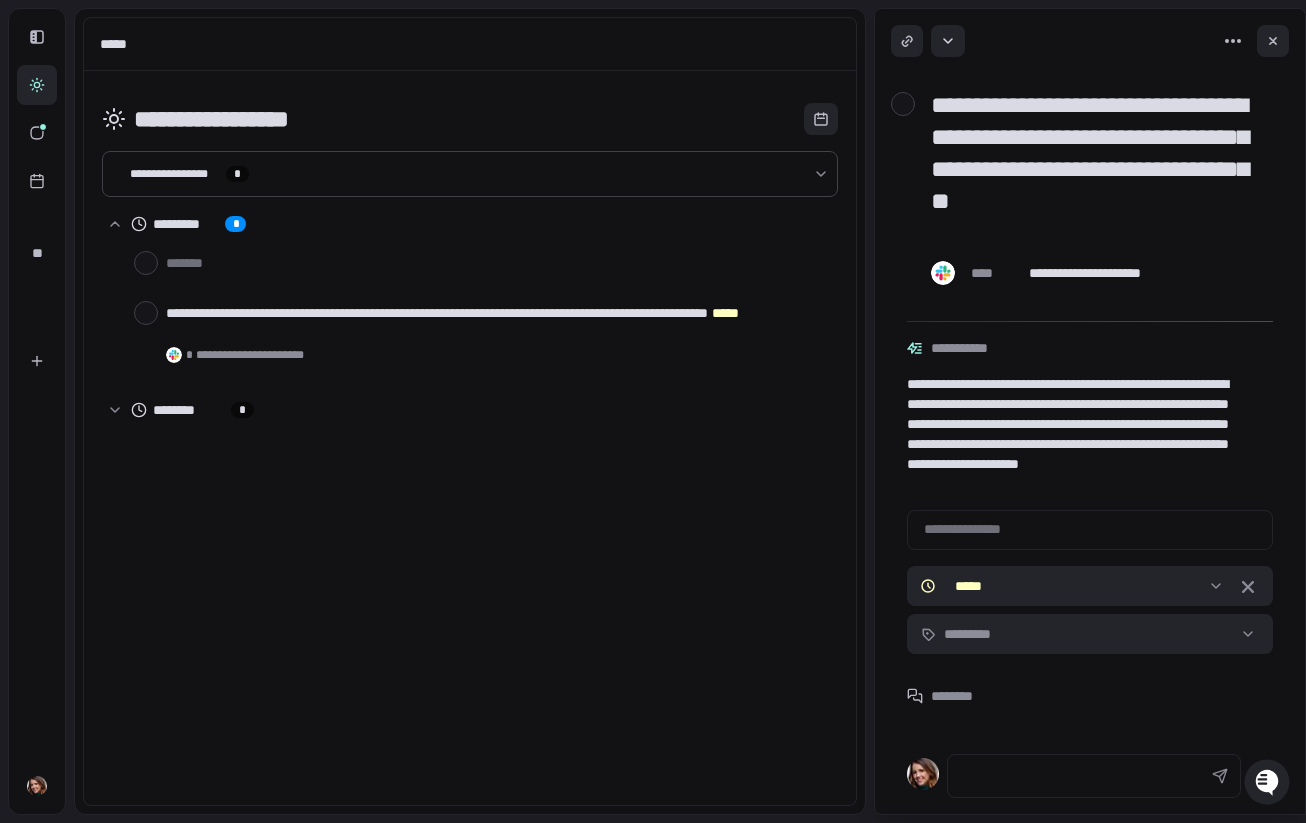 click at bounding box center (1070, 776) 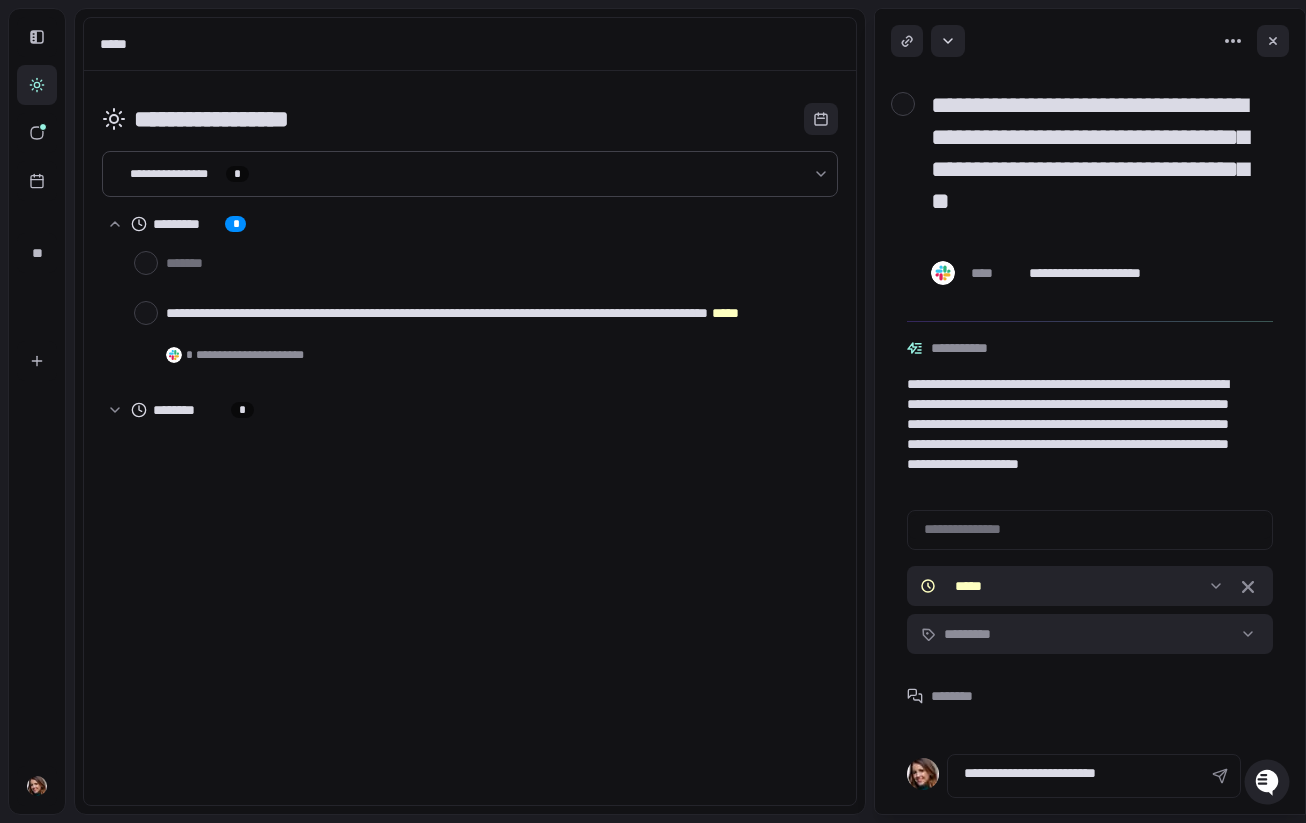 paste on "**********" 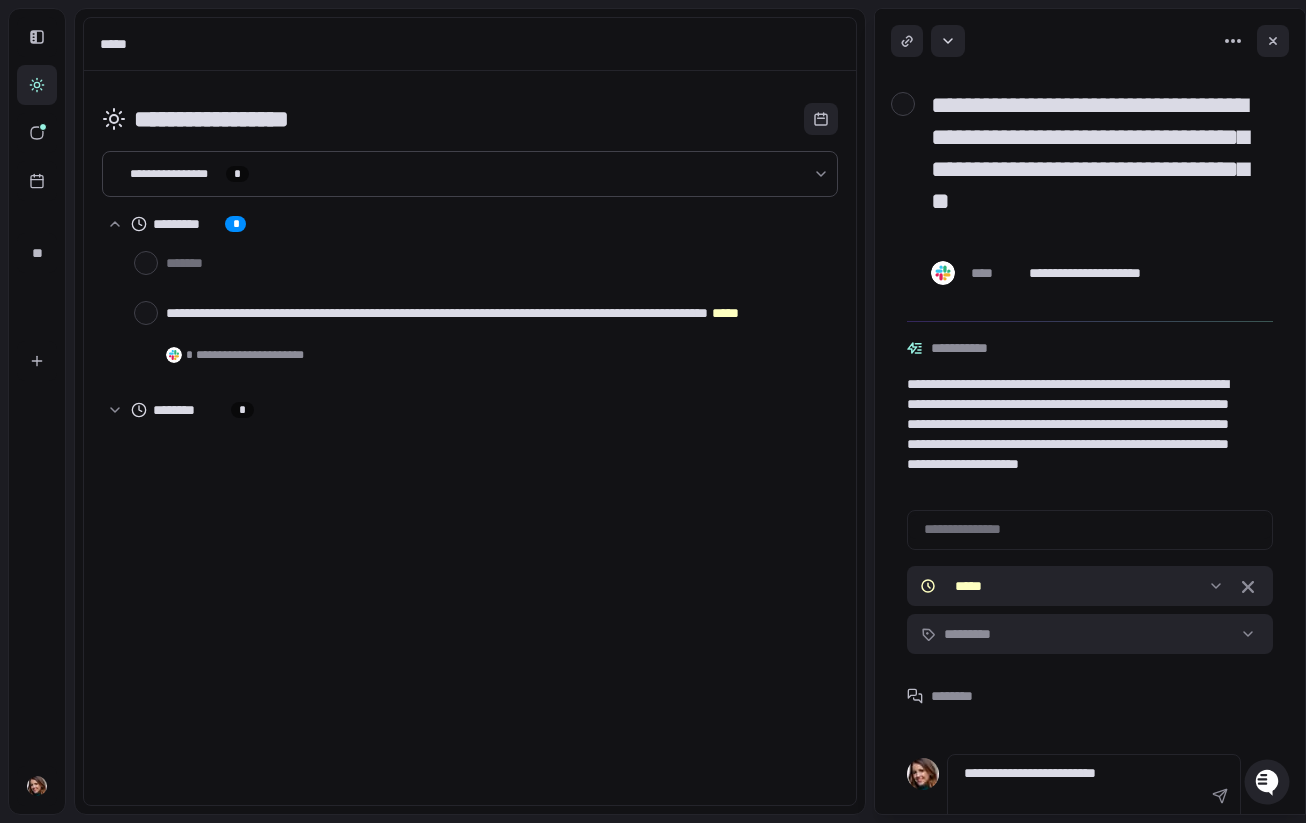 type on "**********" 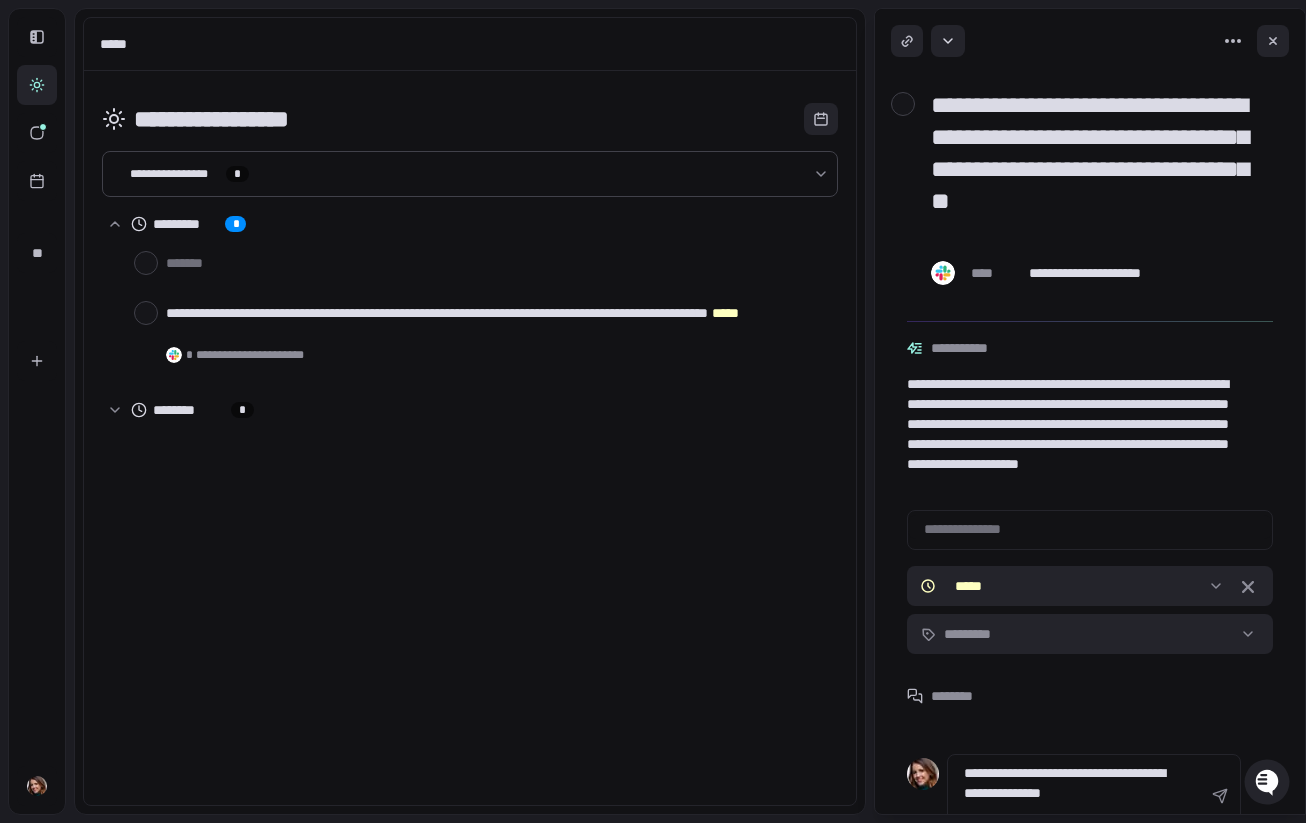 type on "*" 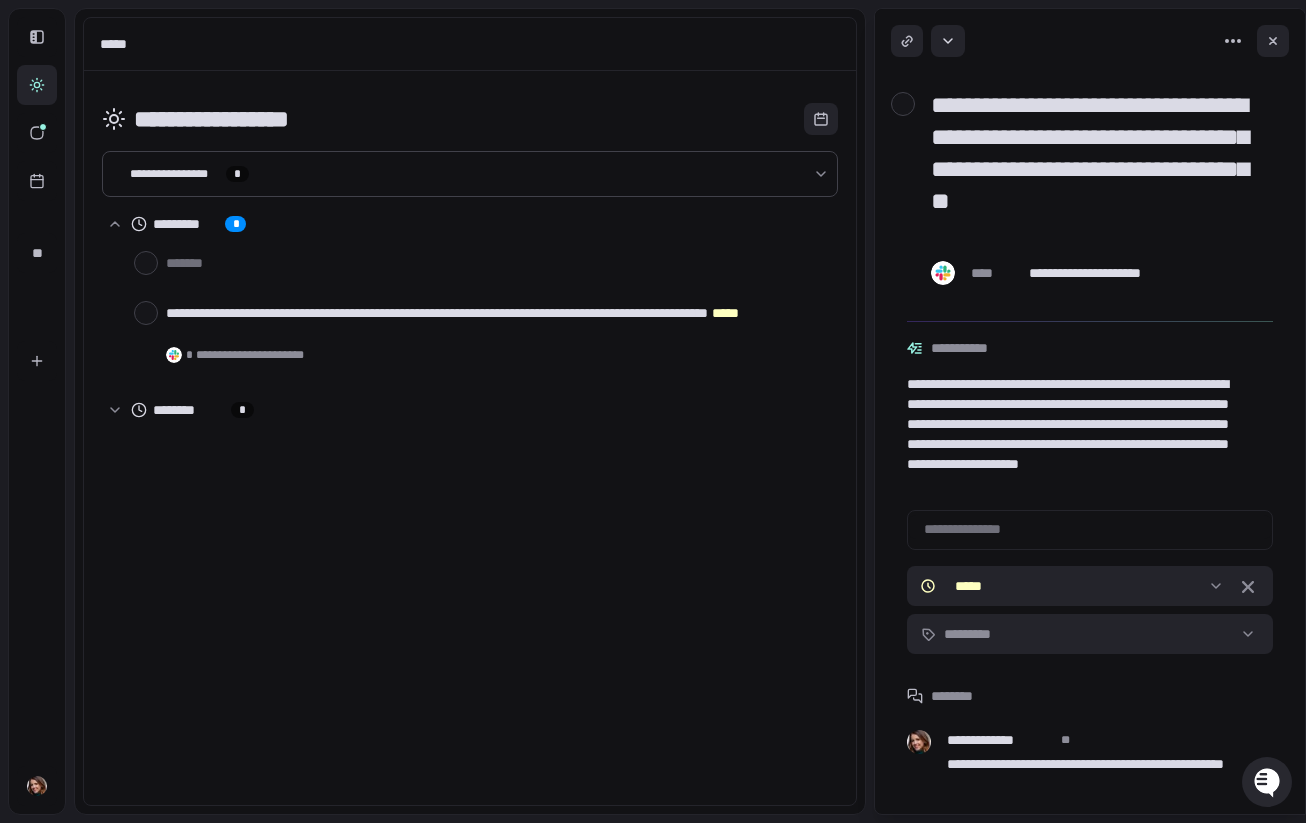 click 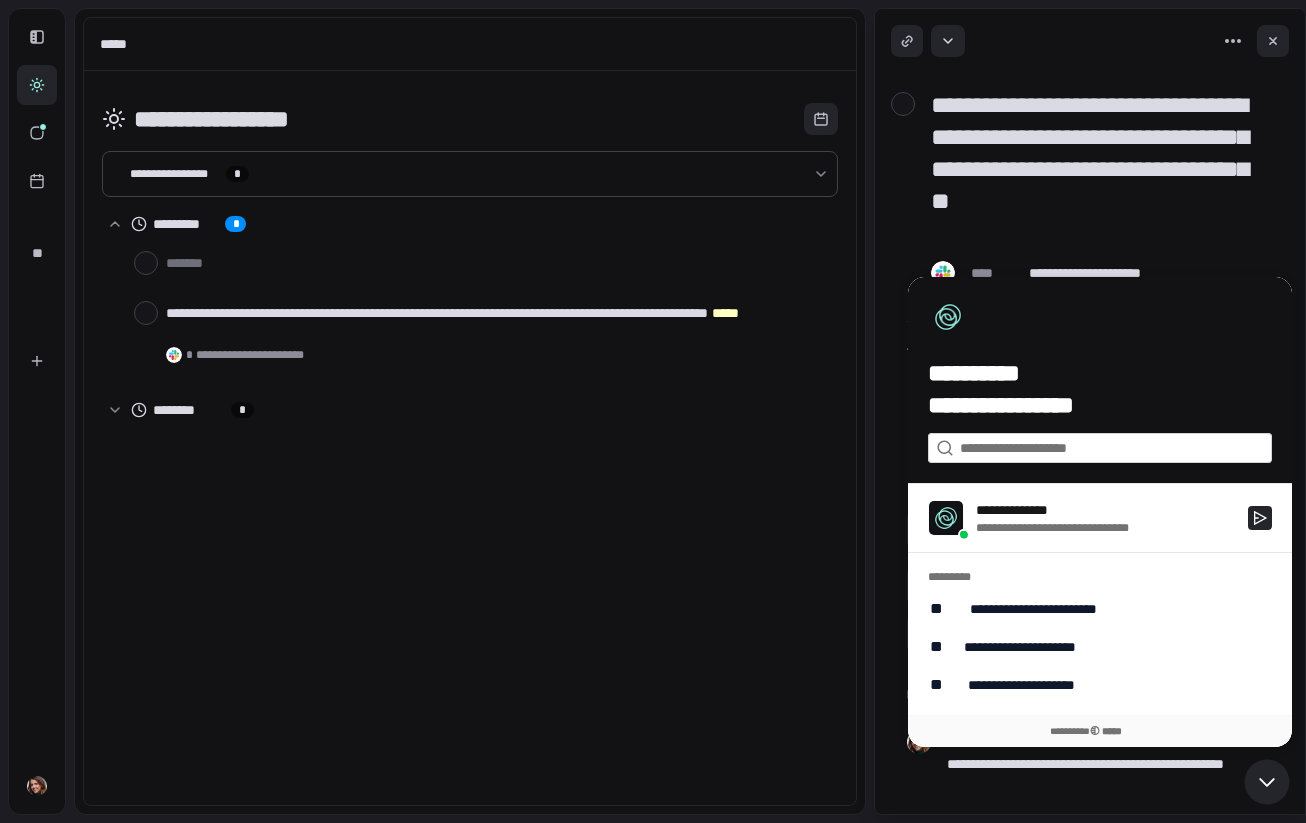click on "**********" at bounding box center (653, 415) 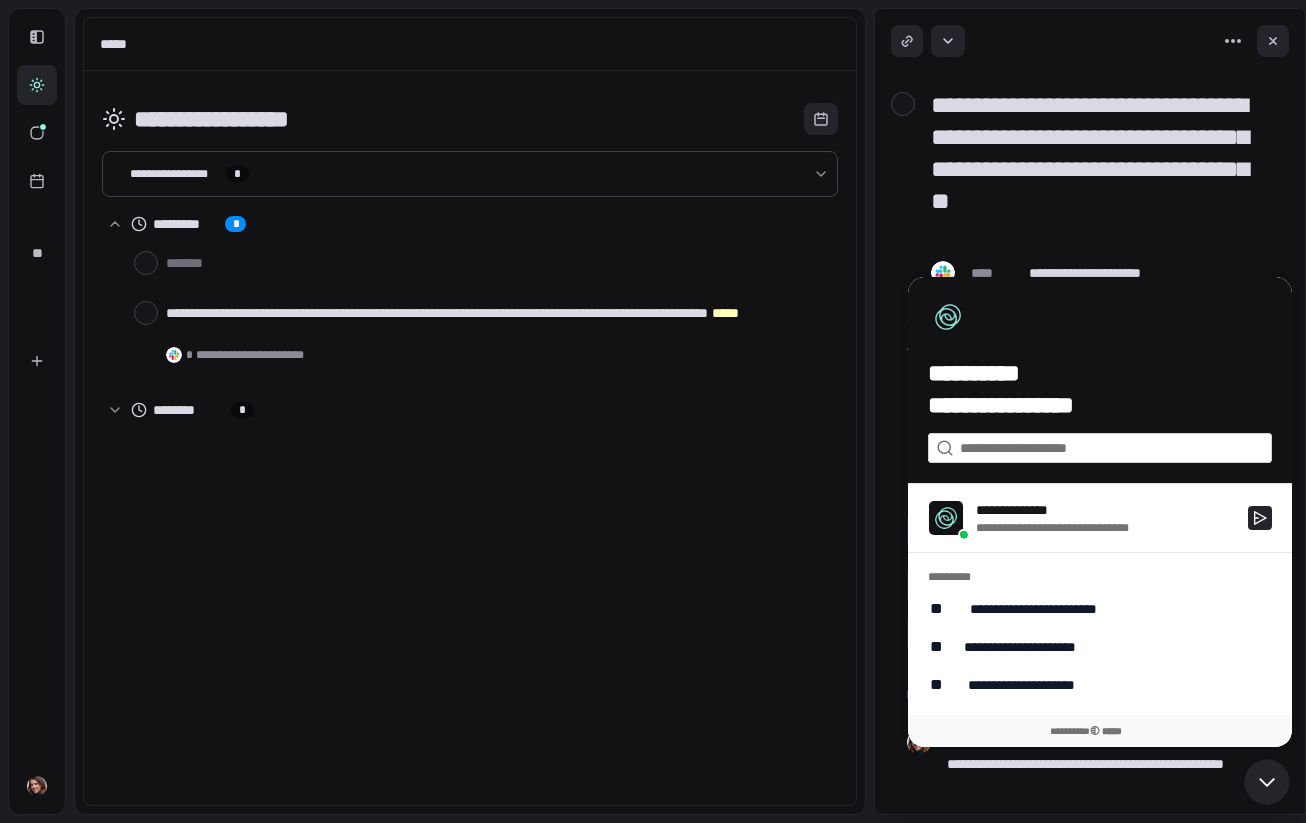 type on "*" 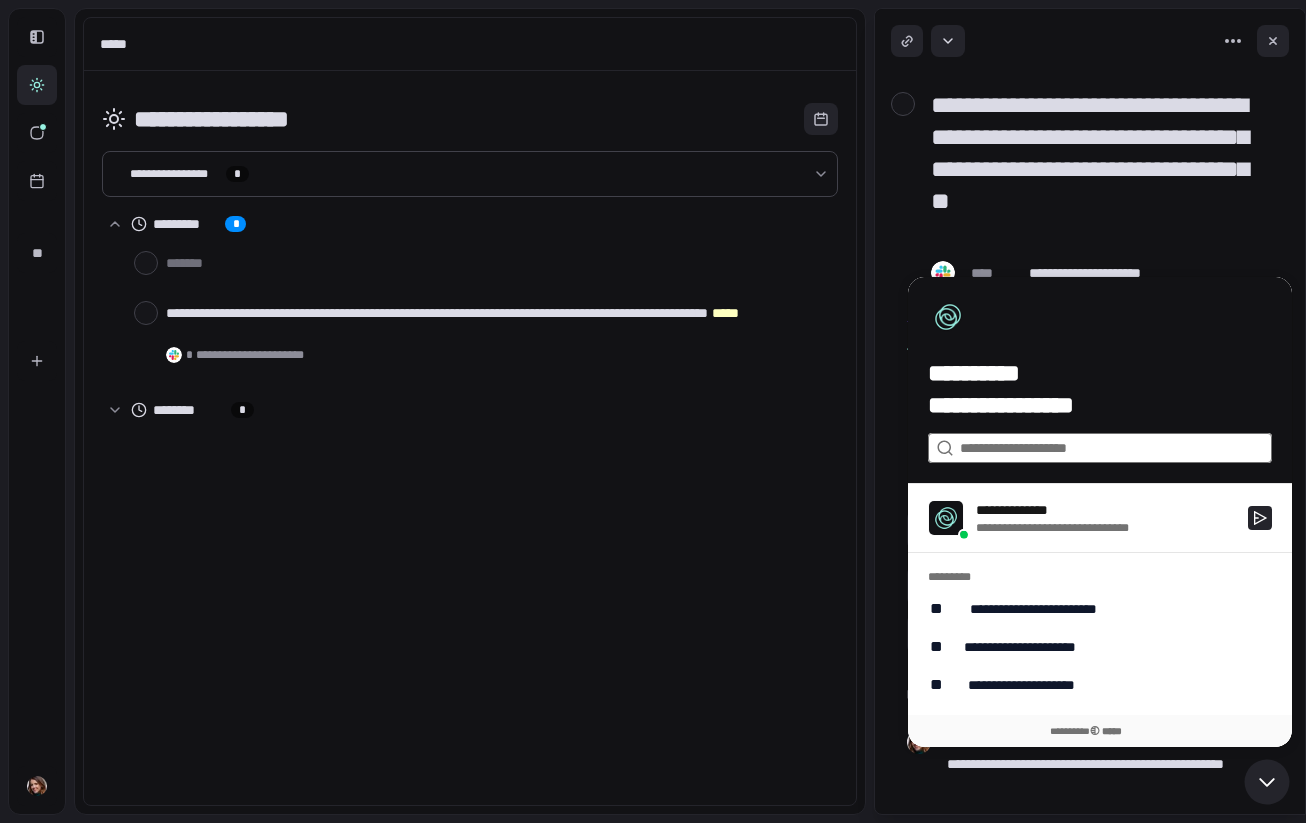 click at bounding box center (1099, 448) 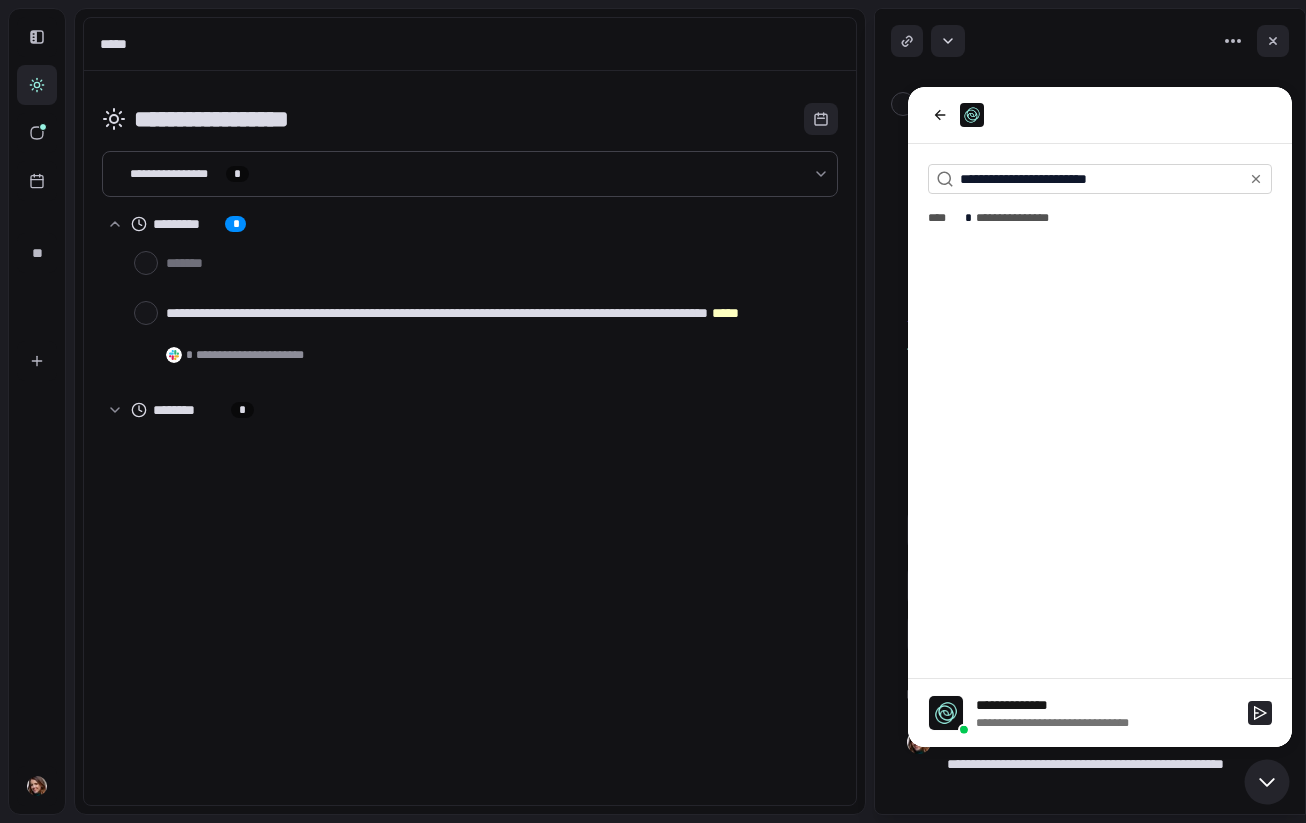 scroll, scrollTop: 0, scrollLeft: 0, axis: both 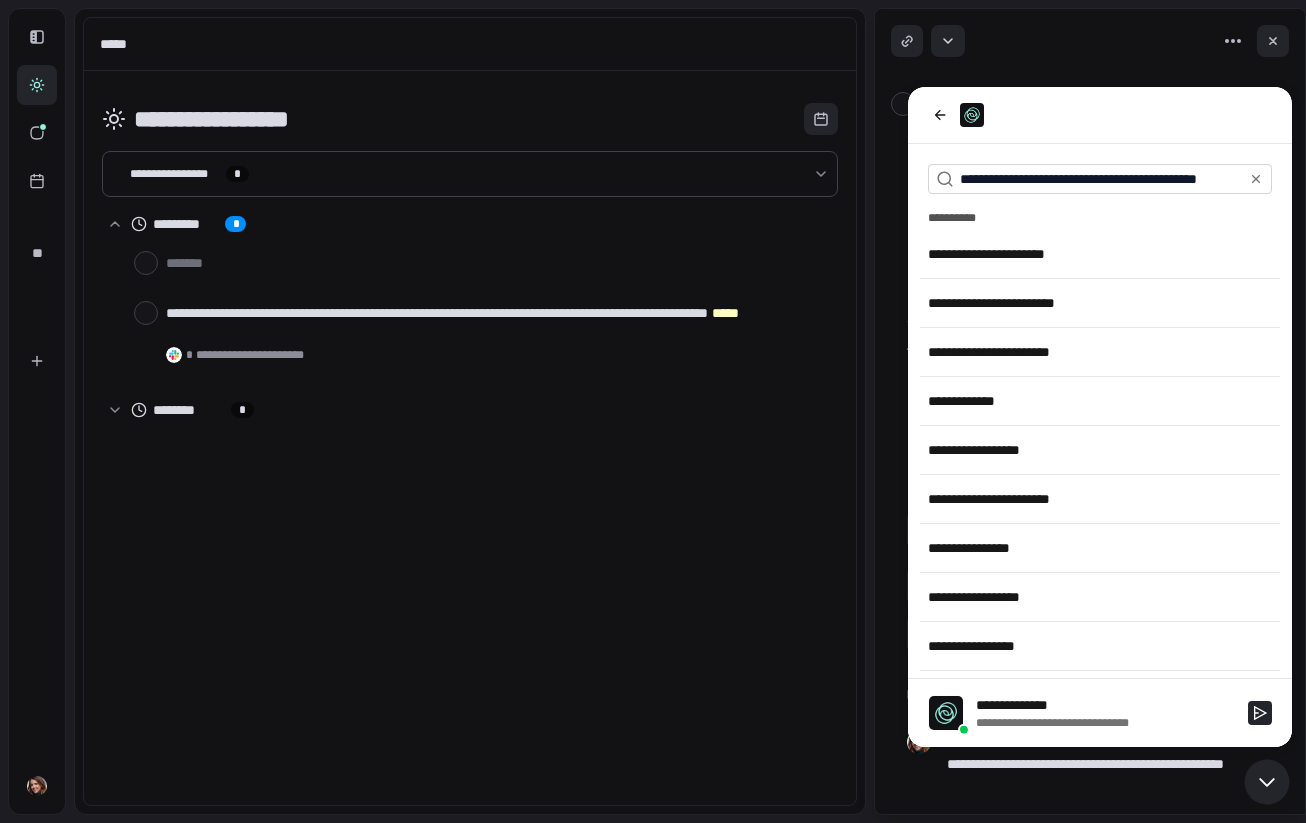 type on "**********" 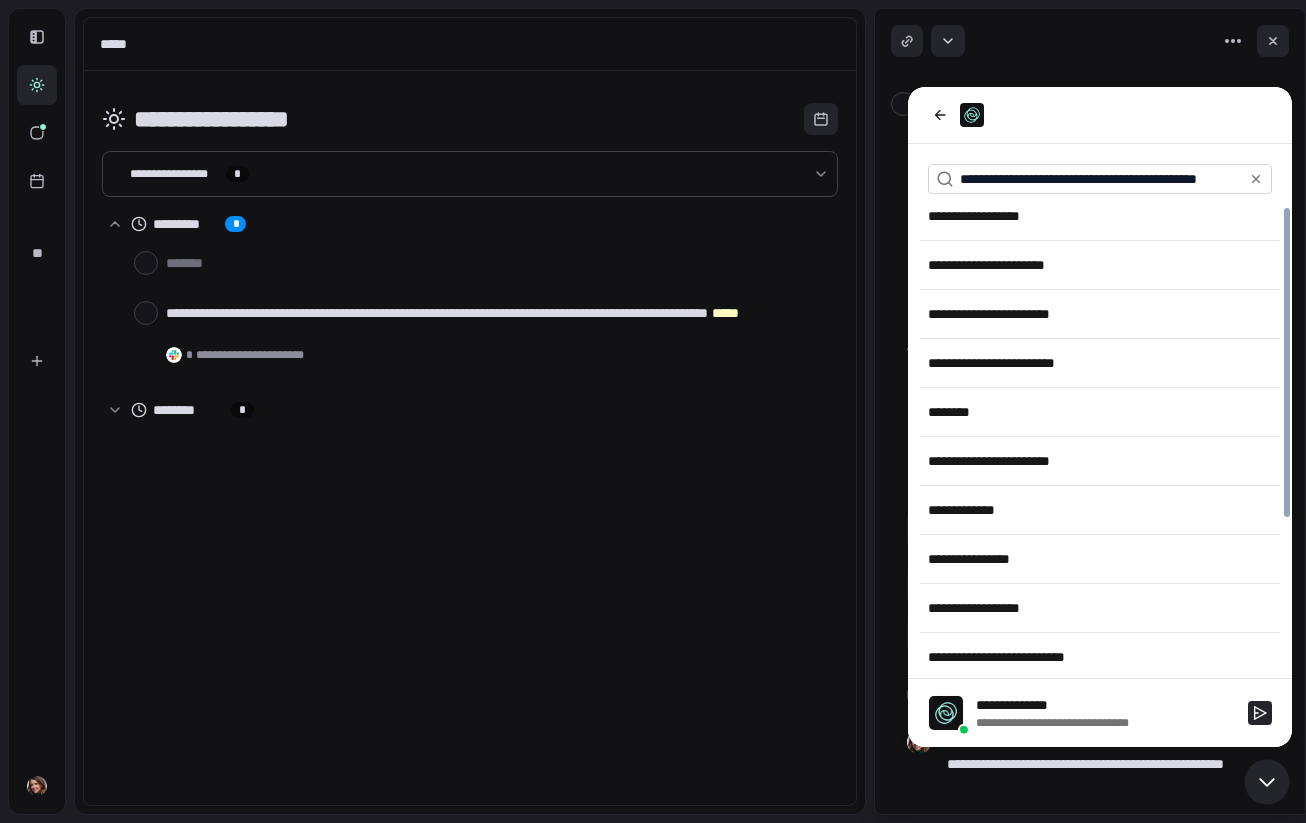 type on "*" 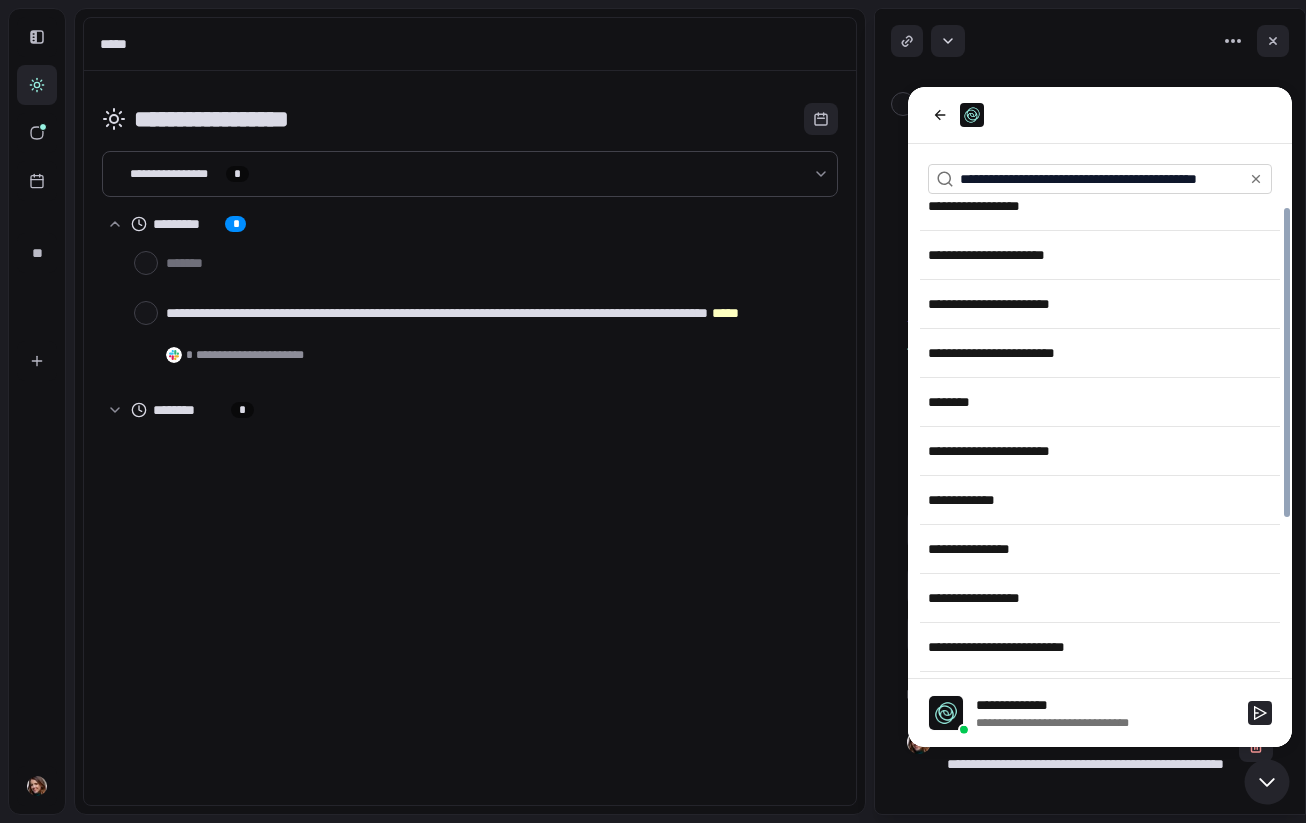 scroll, scrollTop: 117, scrollLeft: 0, axis: vertical 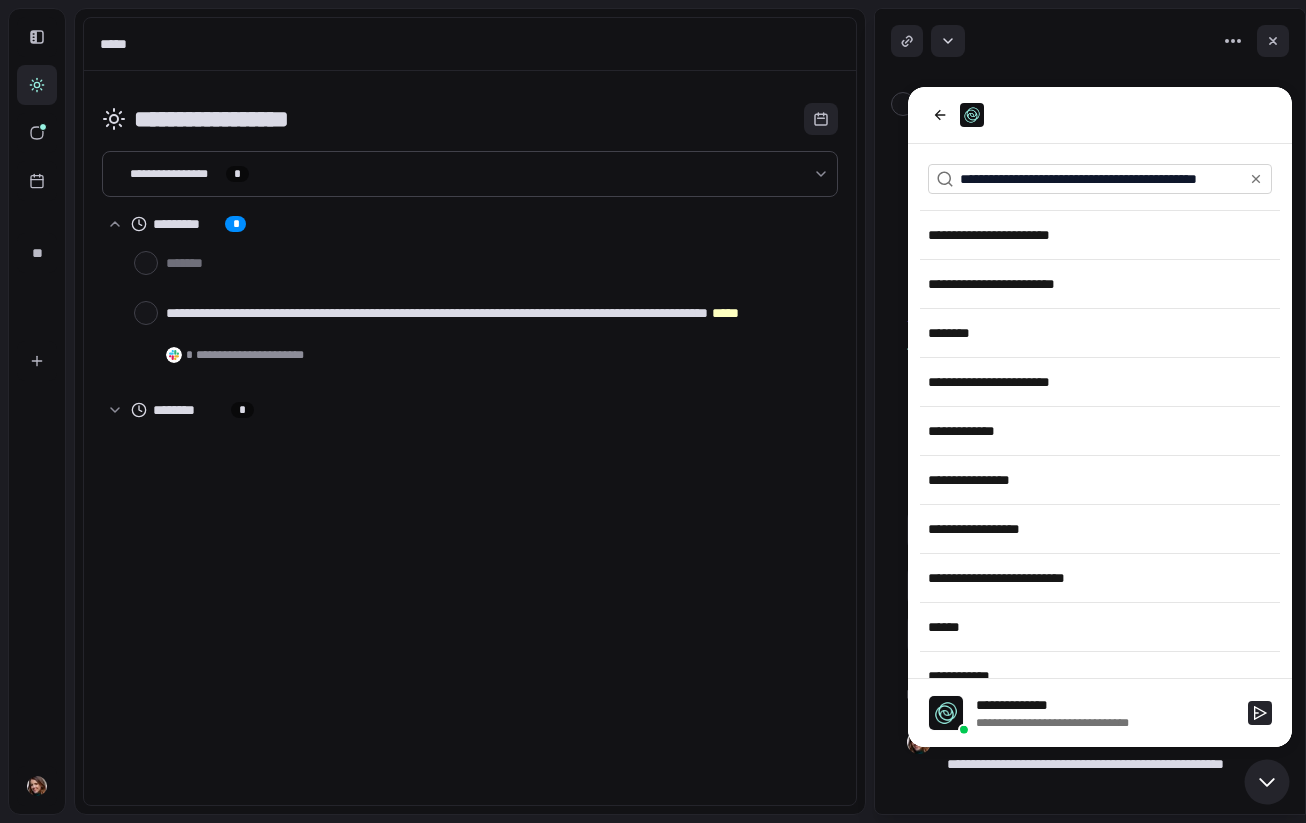 drag, startPoint x: 1237, startPoint y: 177, endPoint x: 849, endPoint y: 147, distance: 389.15805 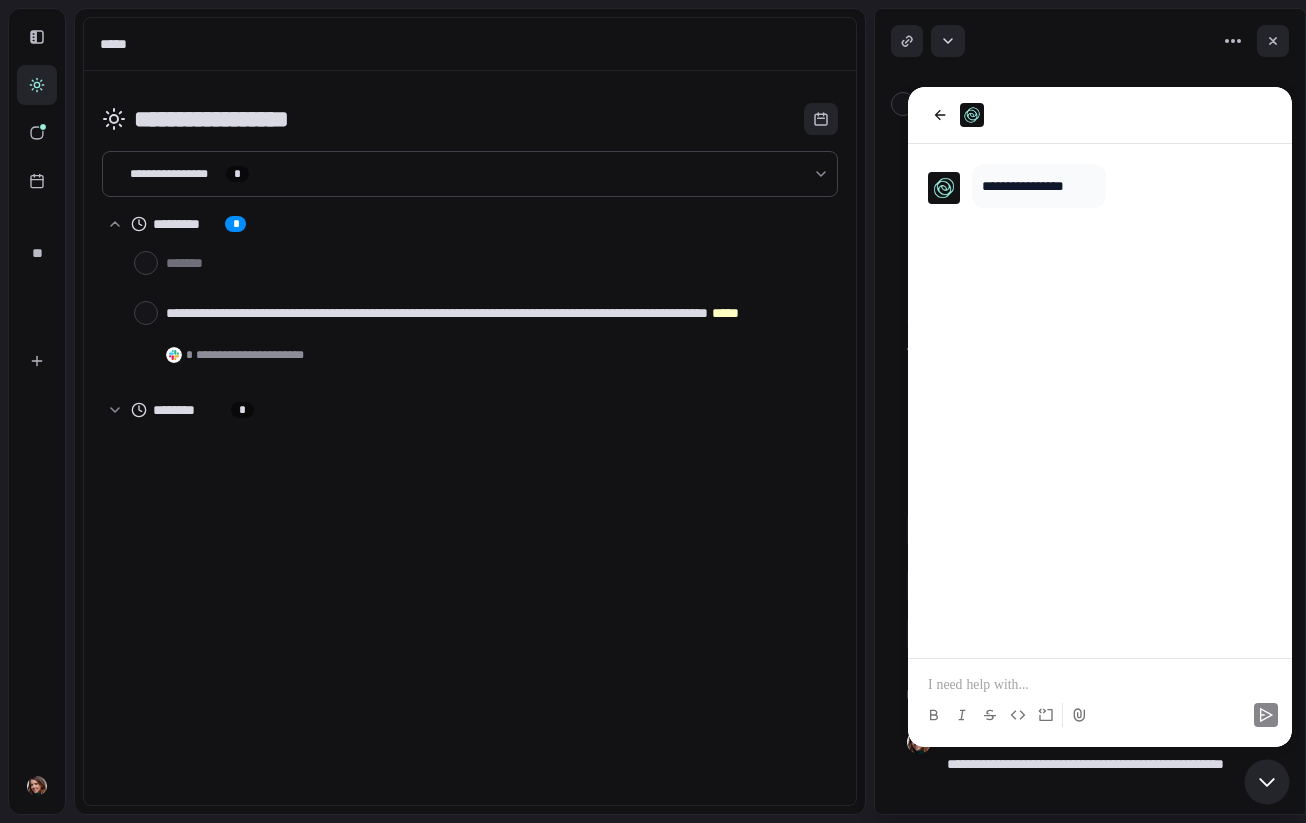 click at bounding box center [1100, 685] 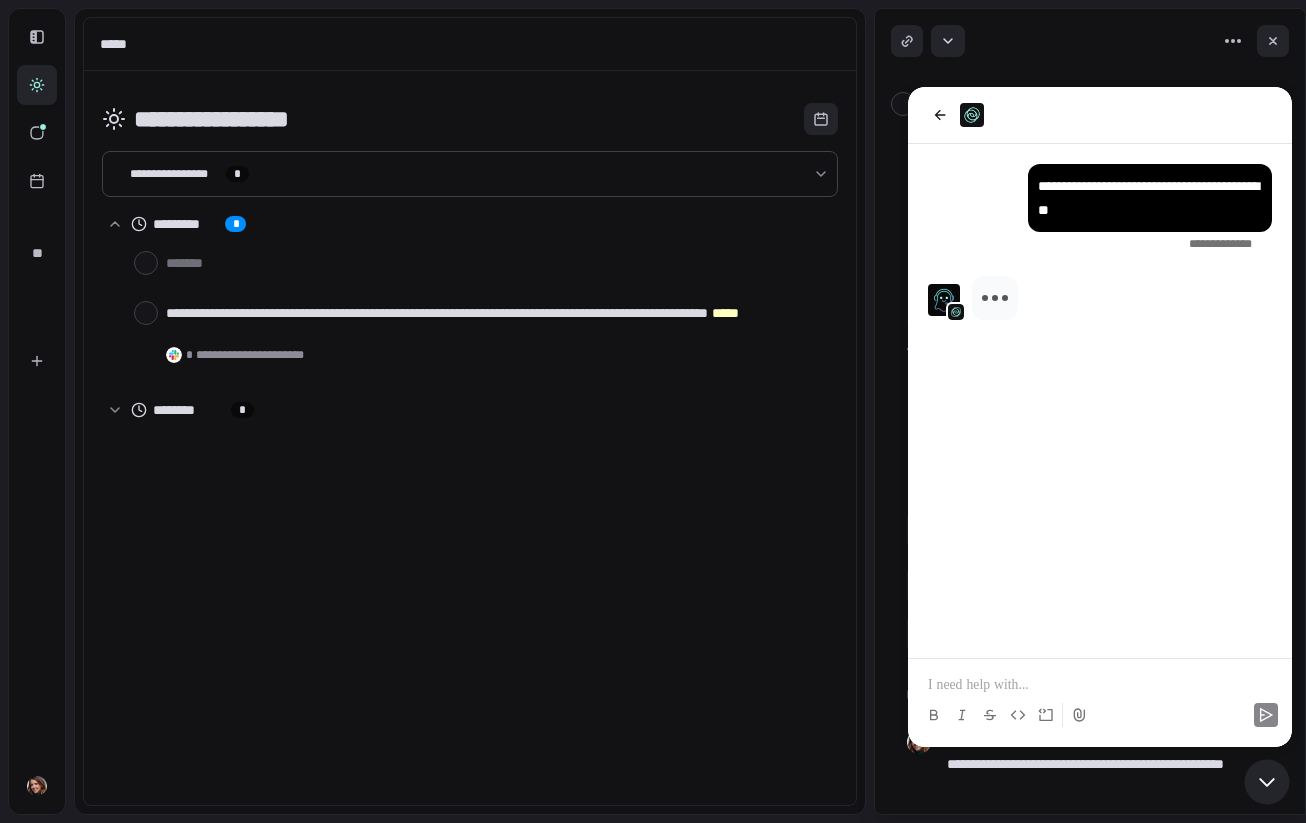 type 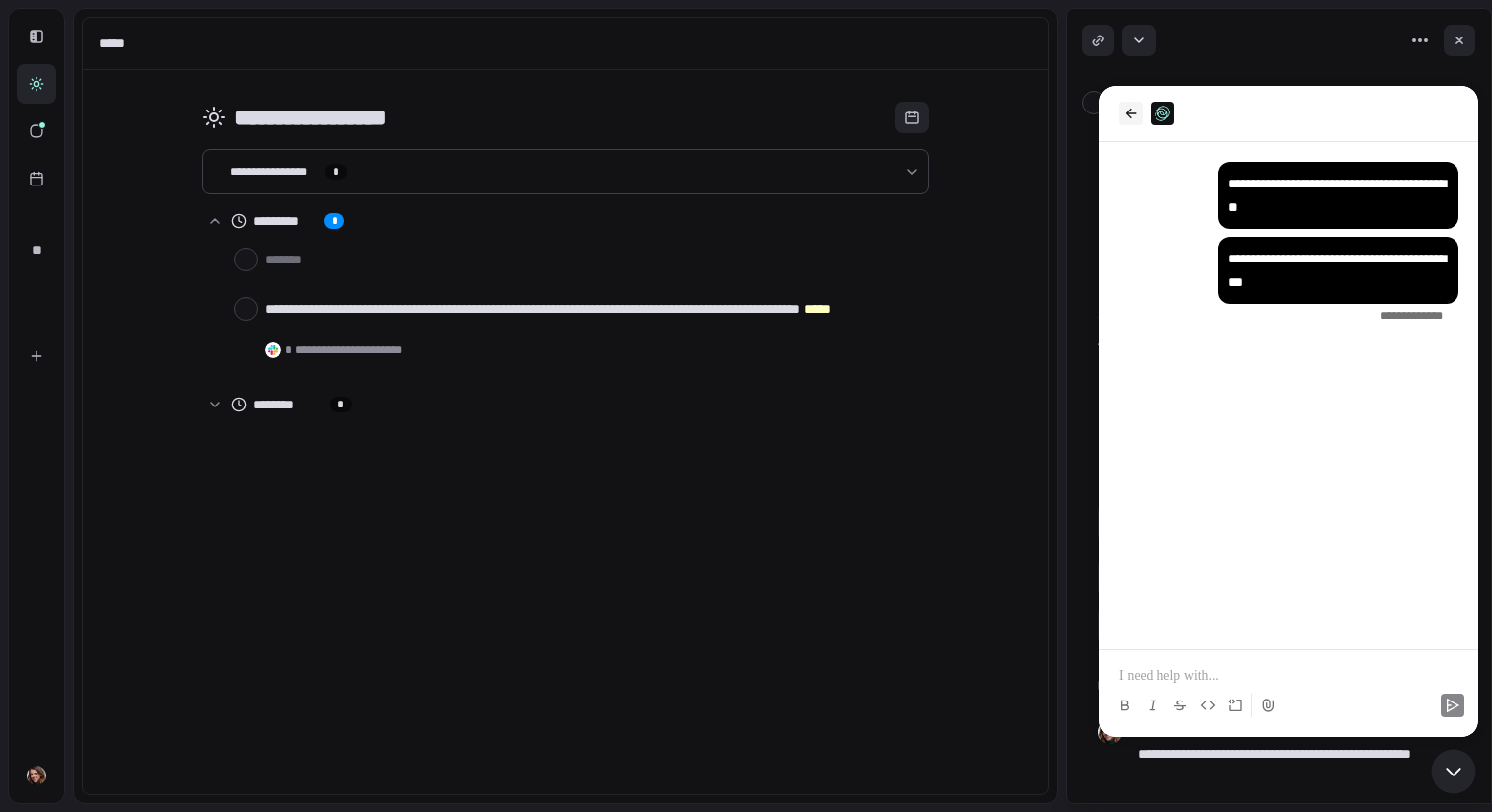 click 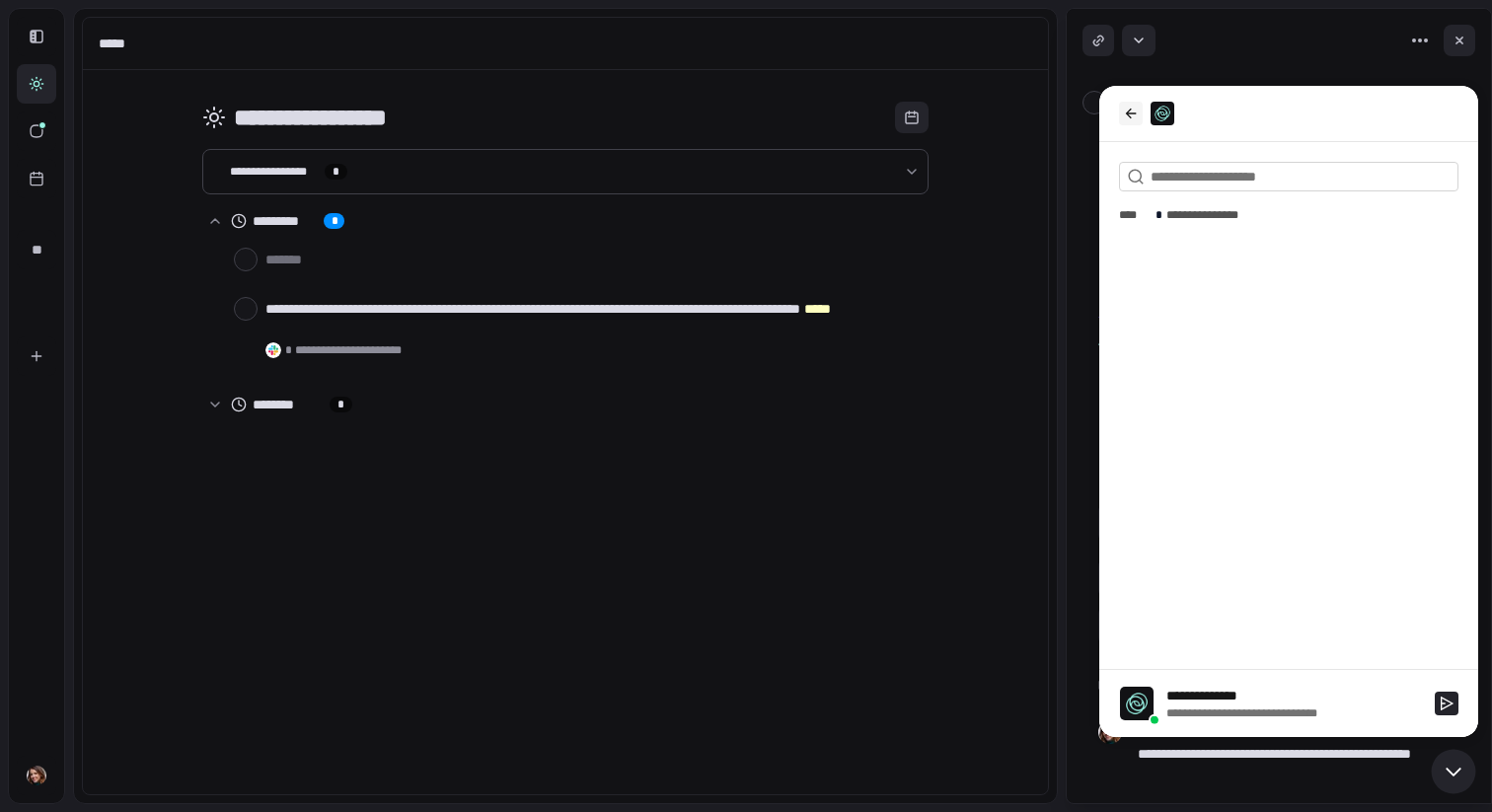 click 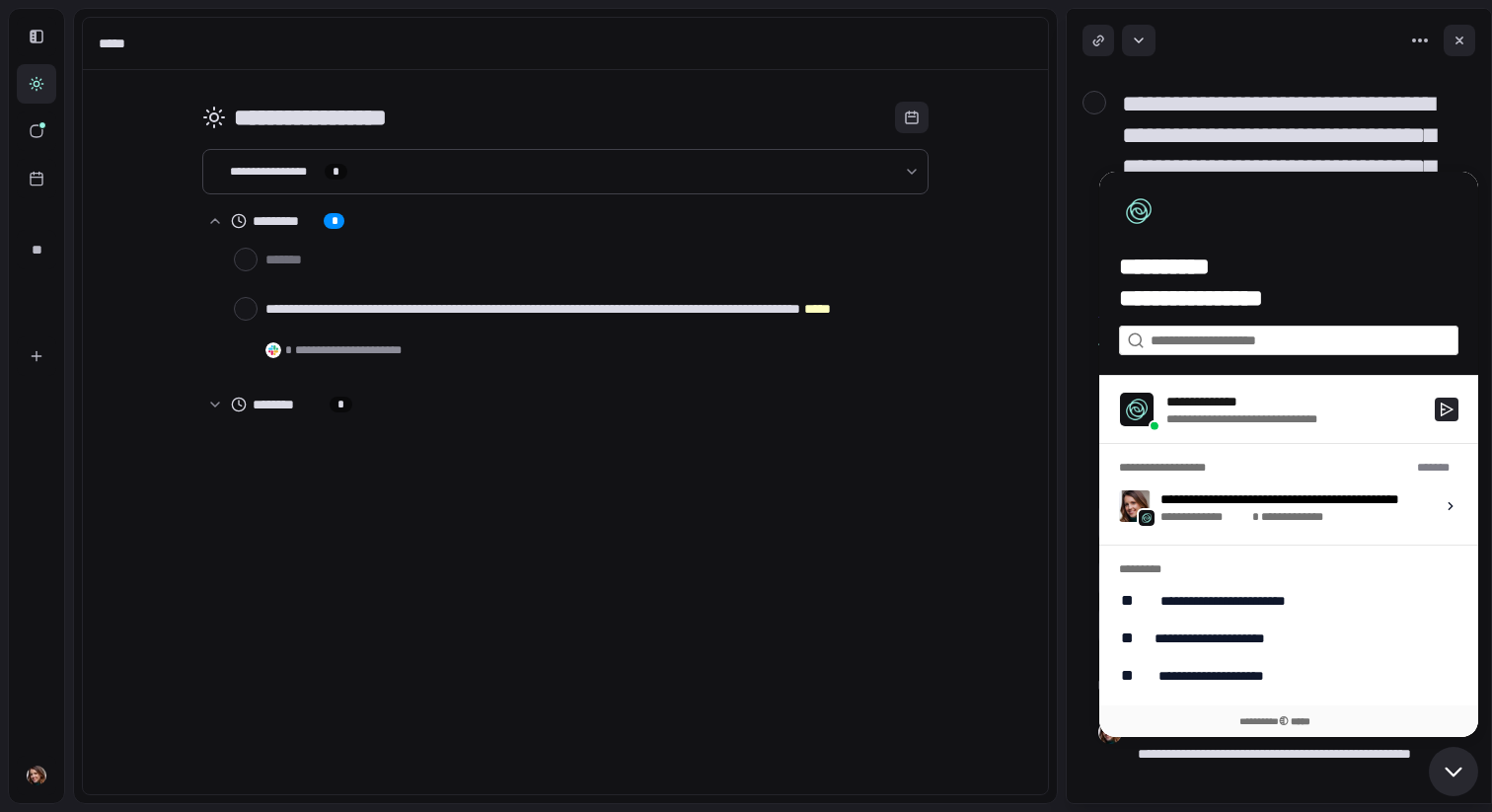 click 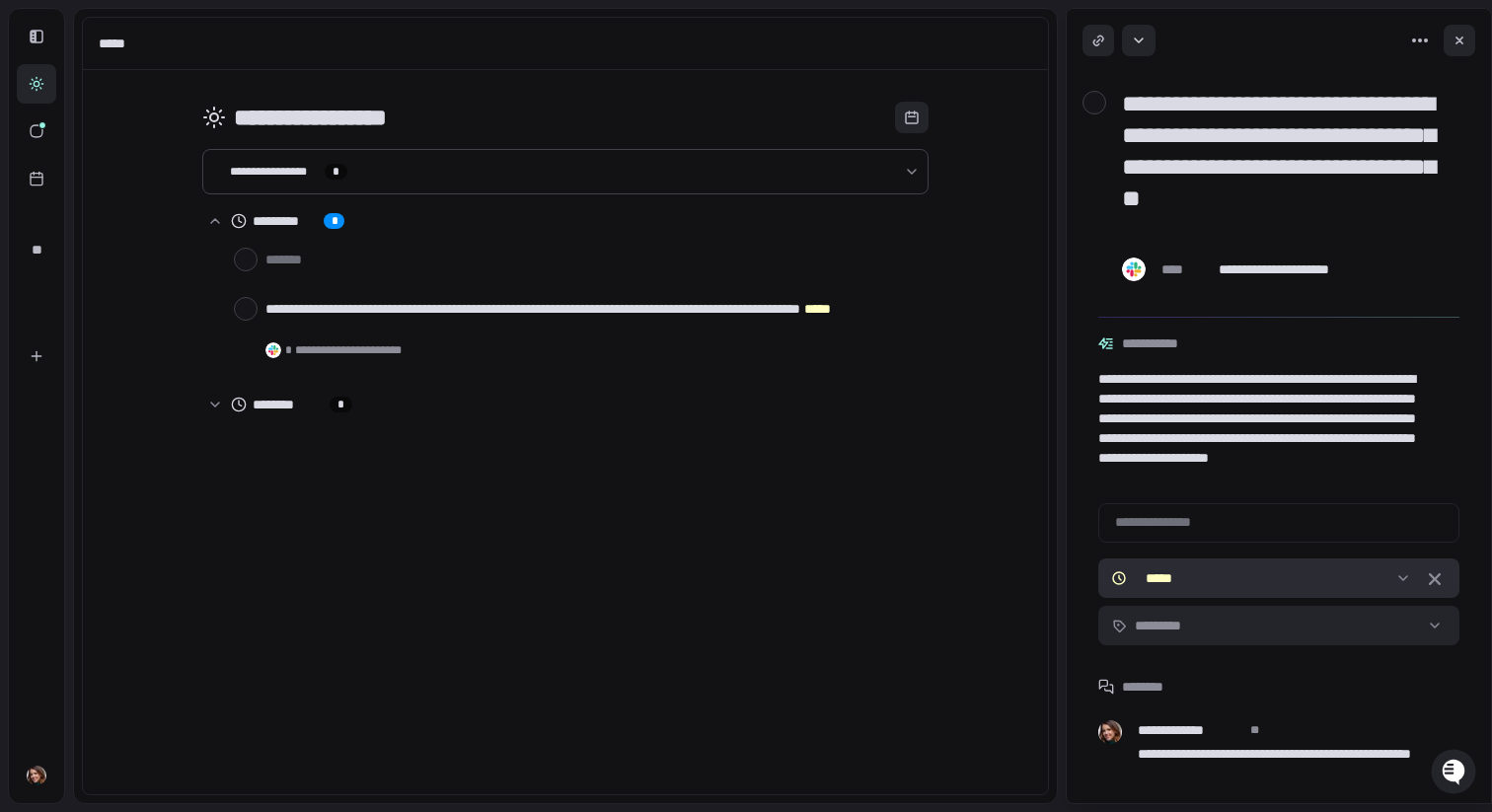 click on "**********" at bounding box center [746, 406] 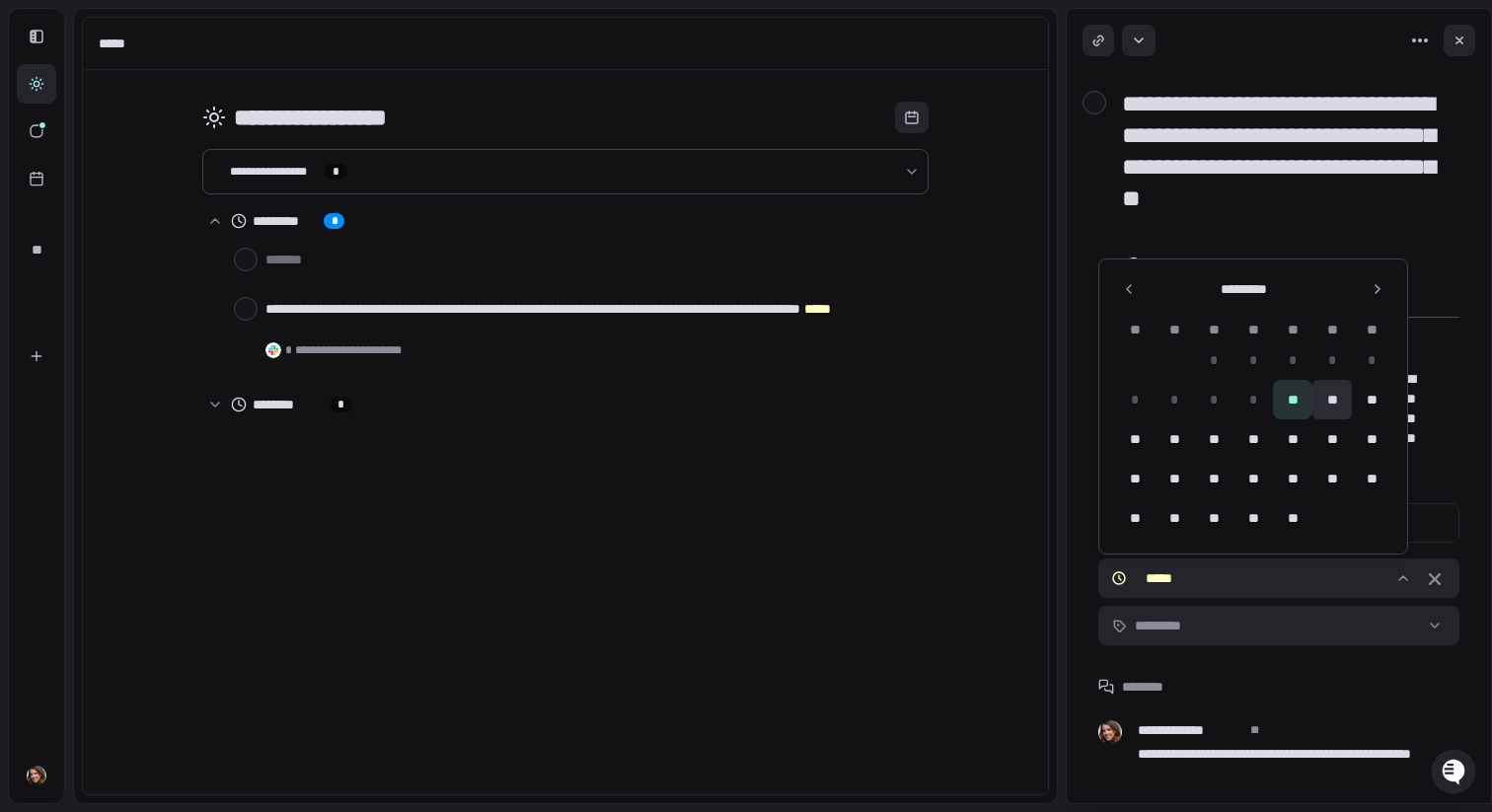 click on "**" at bounding box center (1332, 400) 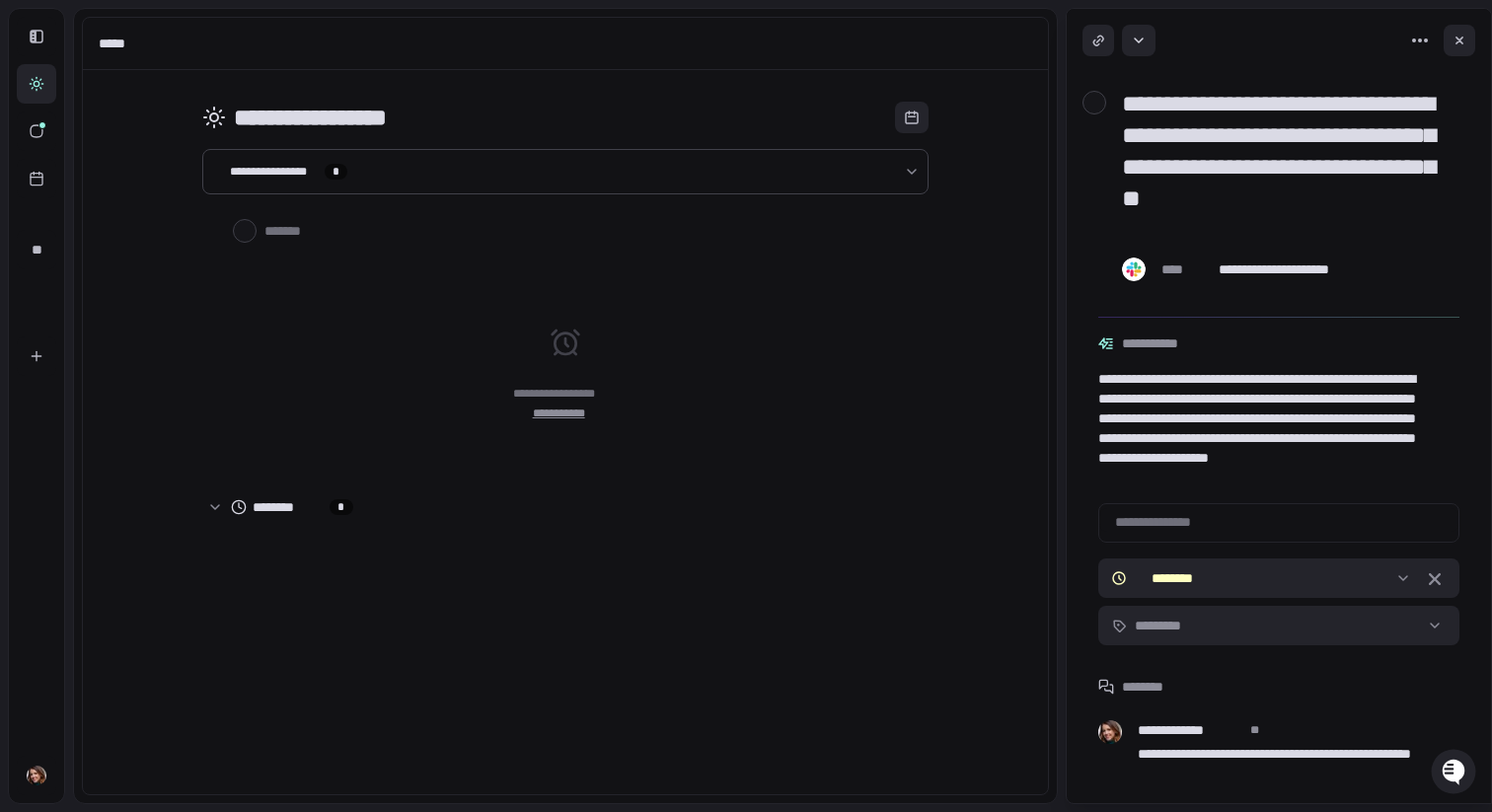 click on "**********" at bounding box center [565, 172] 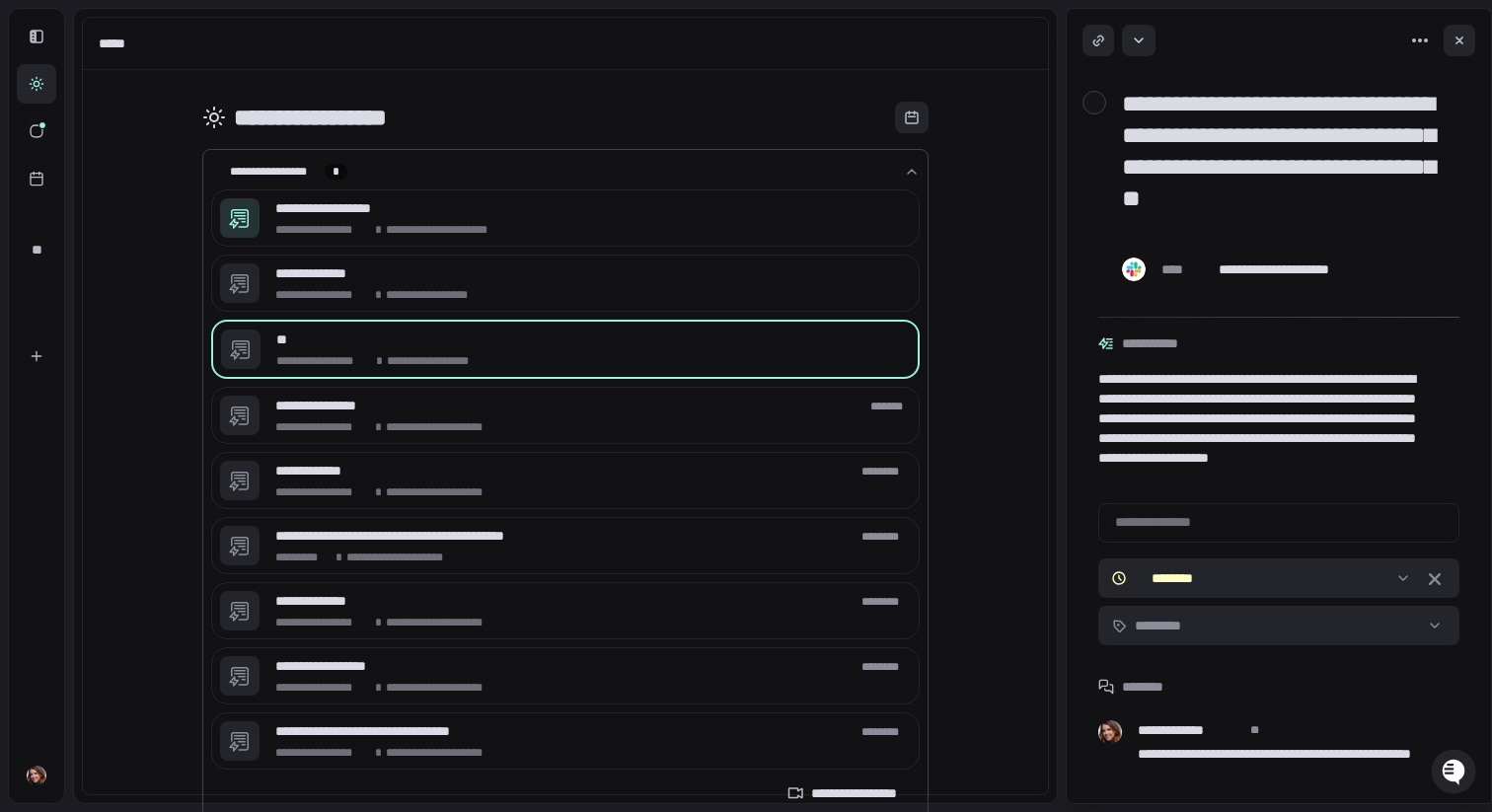click on "**********" at bounding box center [746, 406] 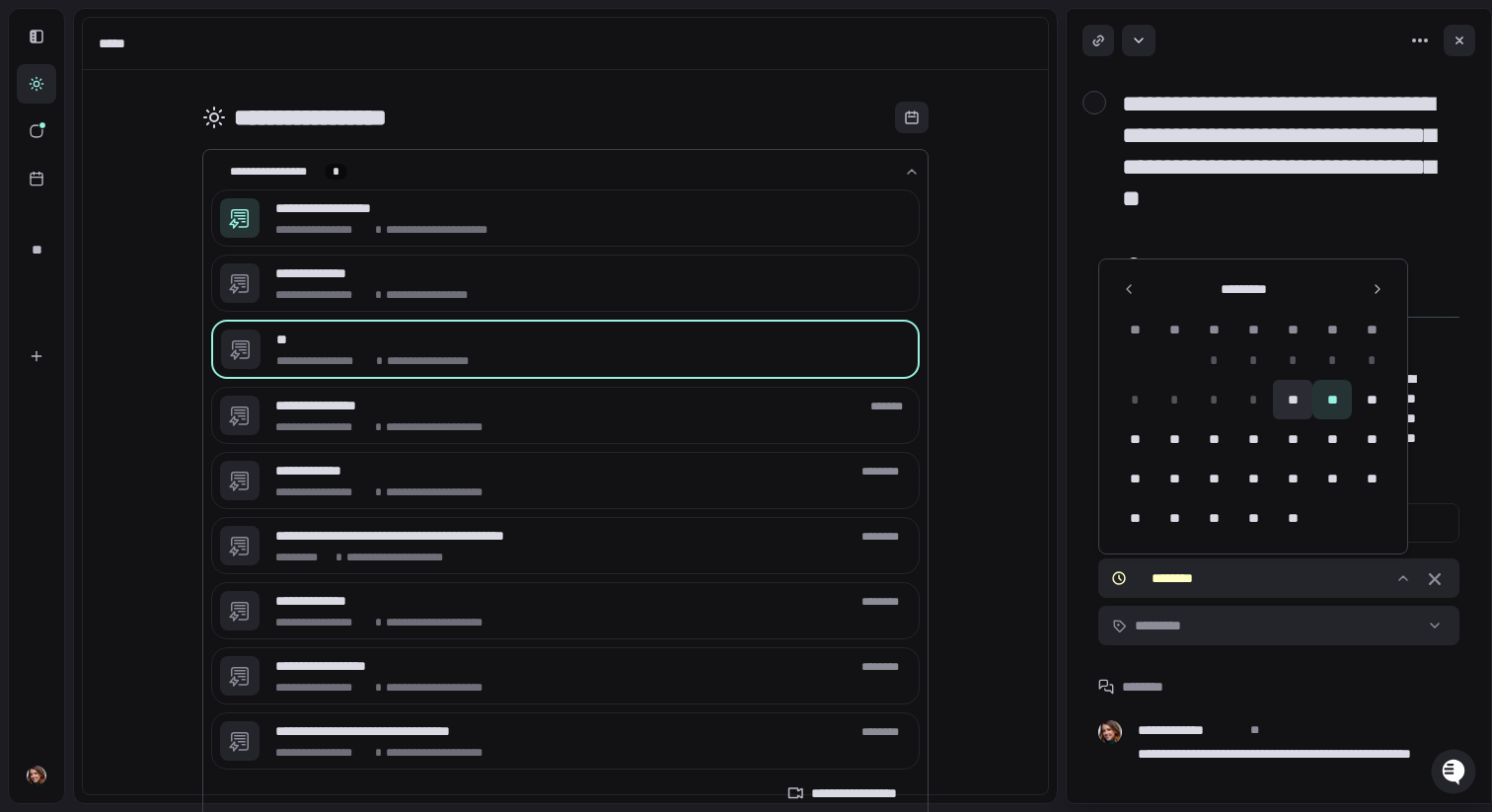 click on "**" at bounding box center (1293, 400) 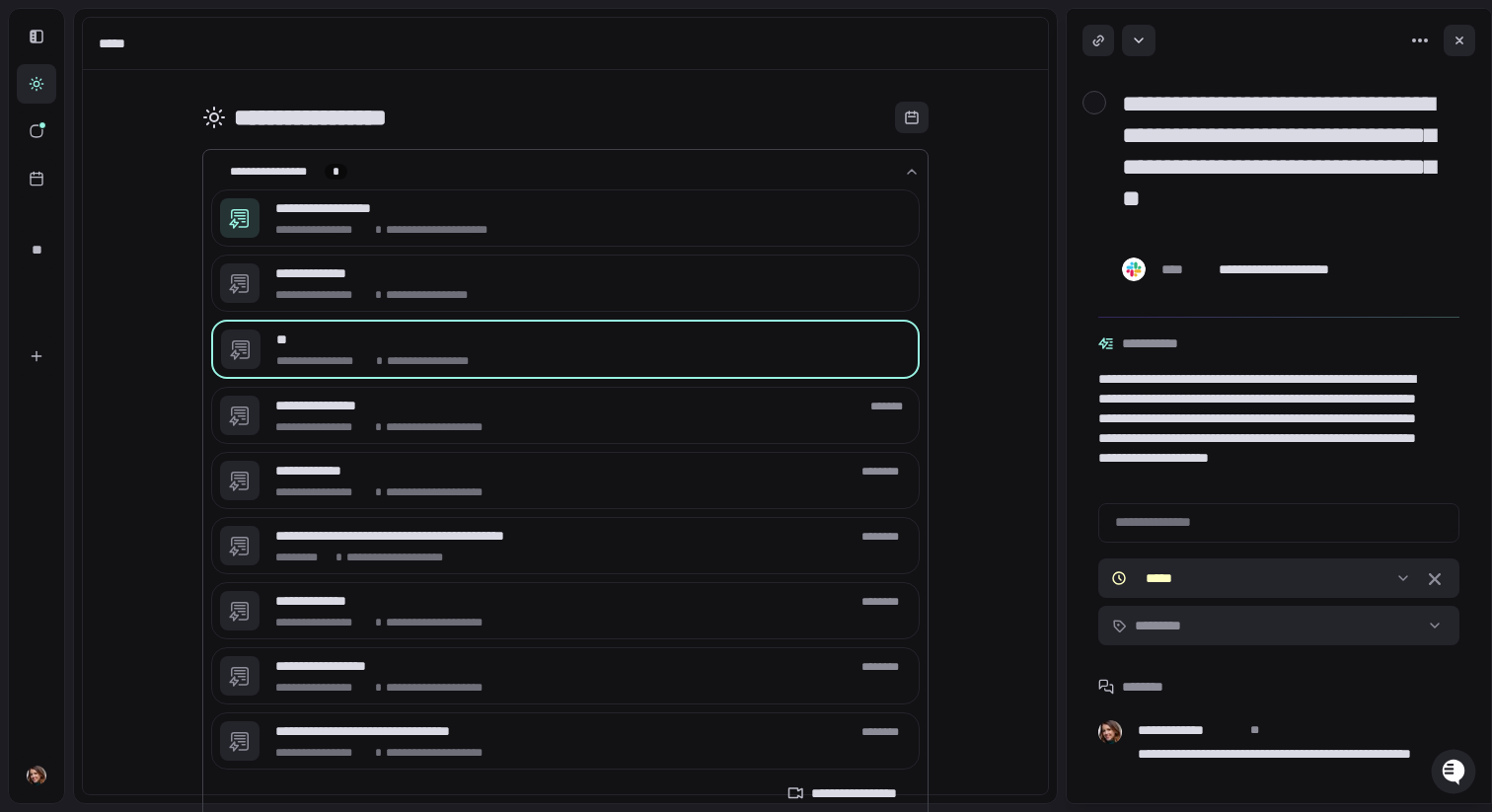 click on "**********" at bounding box center [565, 556] 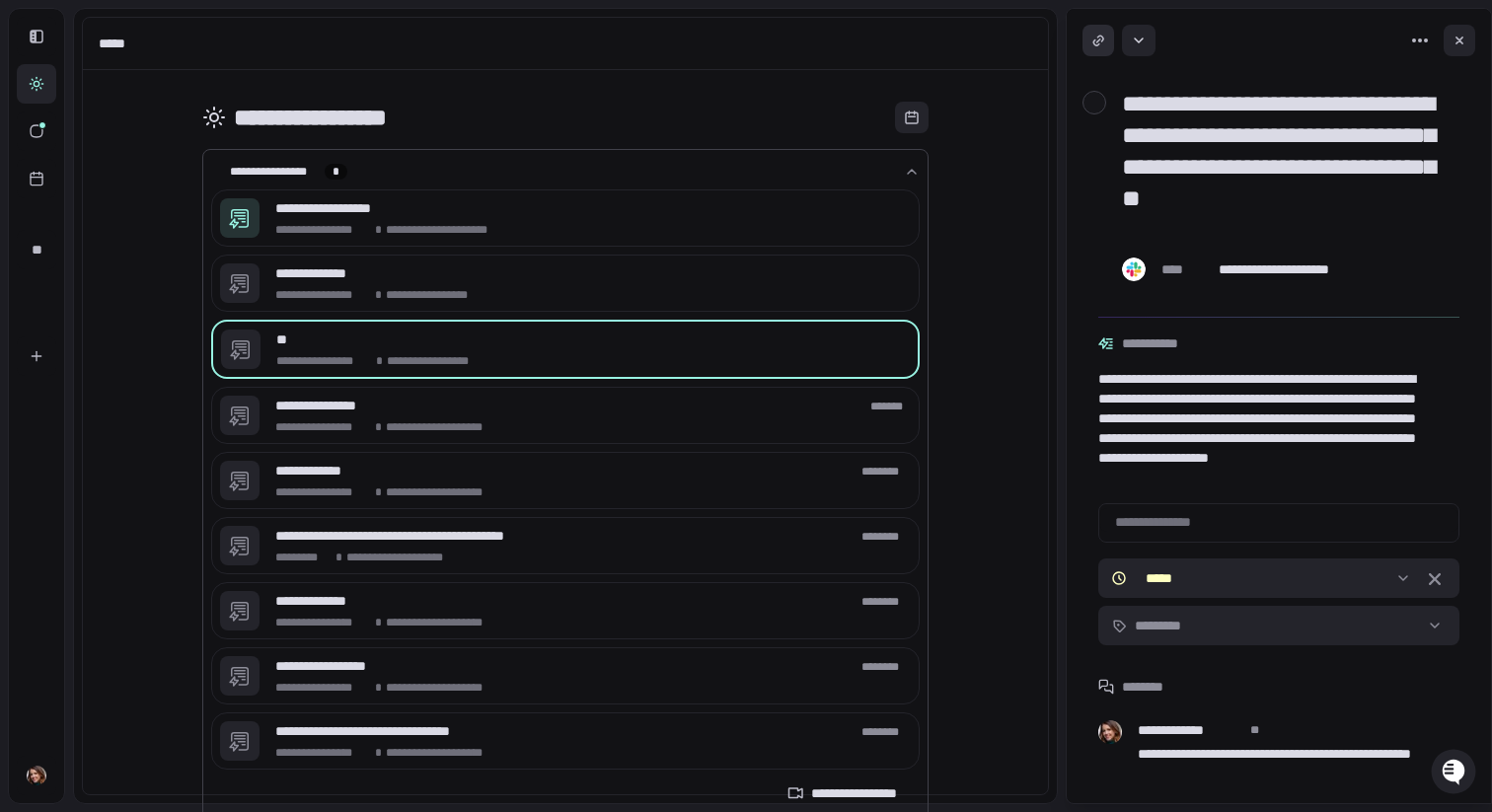click at bounding box center (1098, 40) 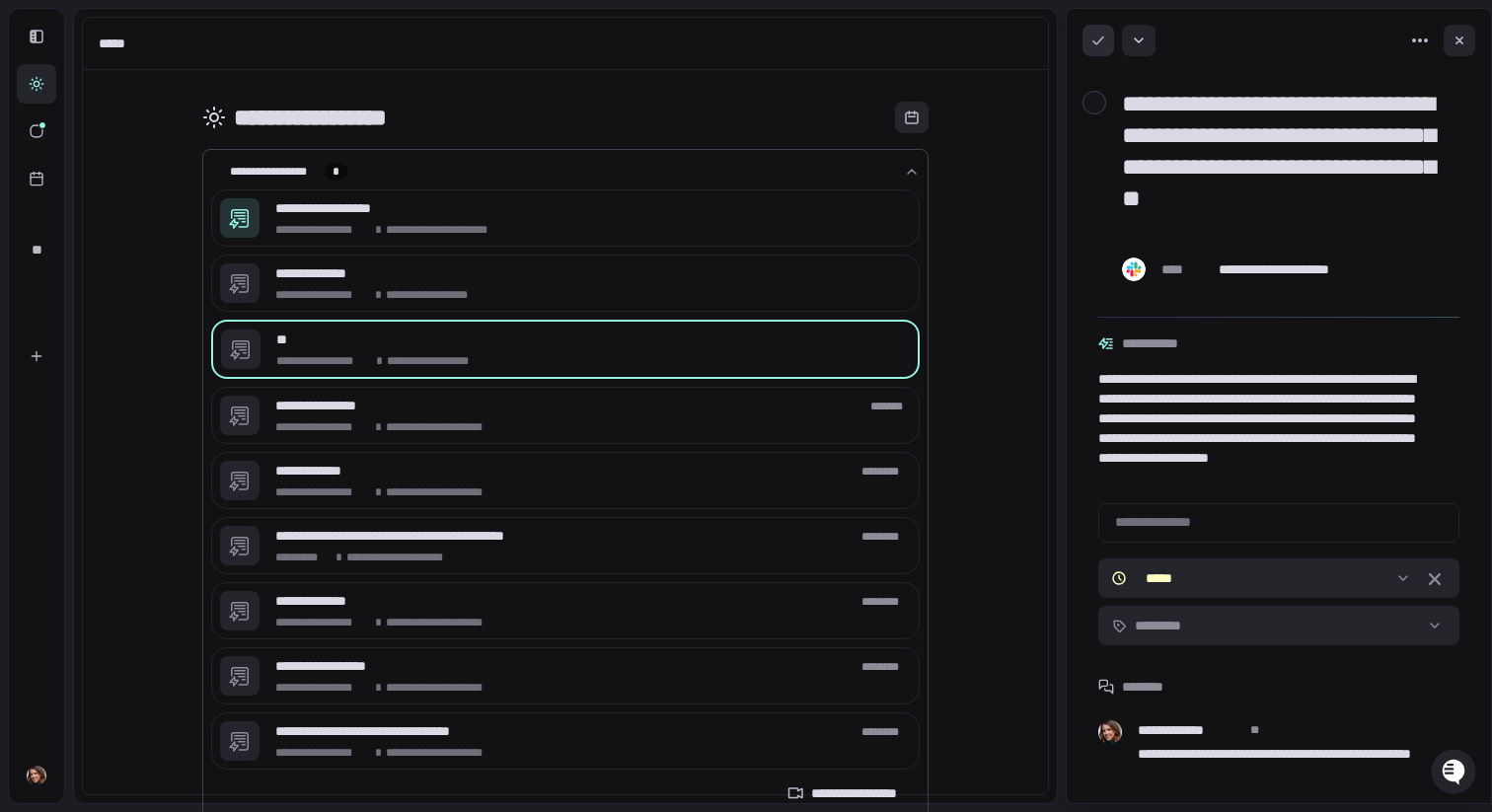click on "**********" at bounding box center (746, 406) 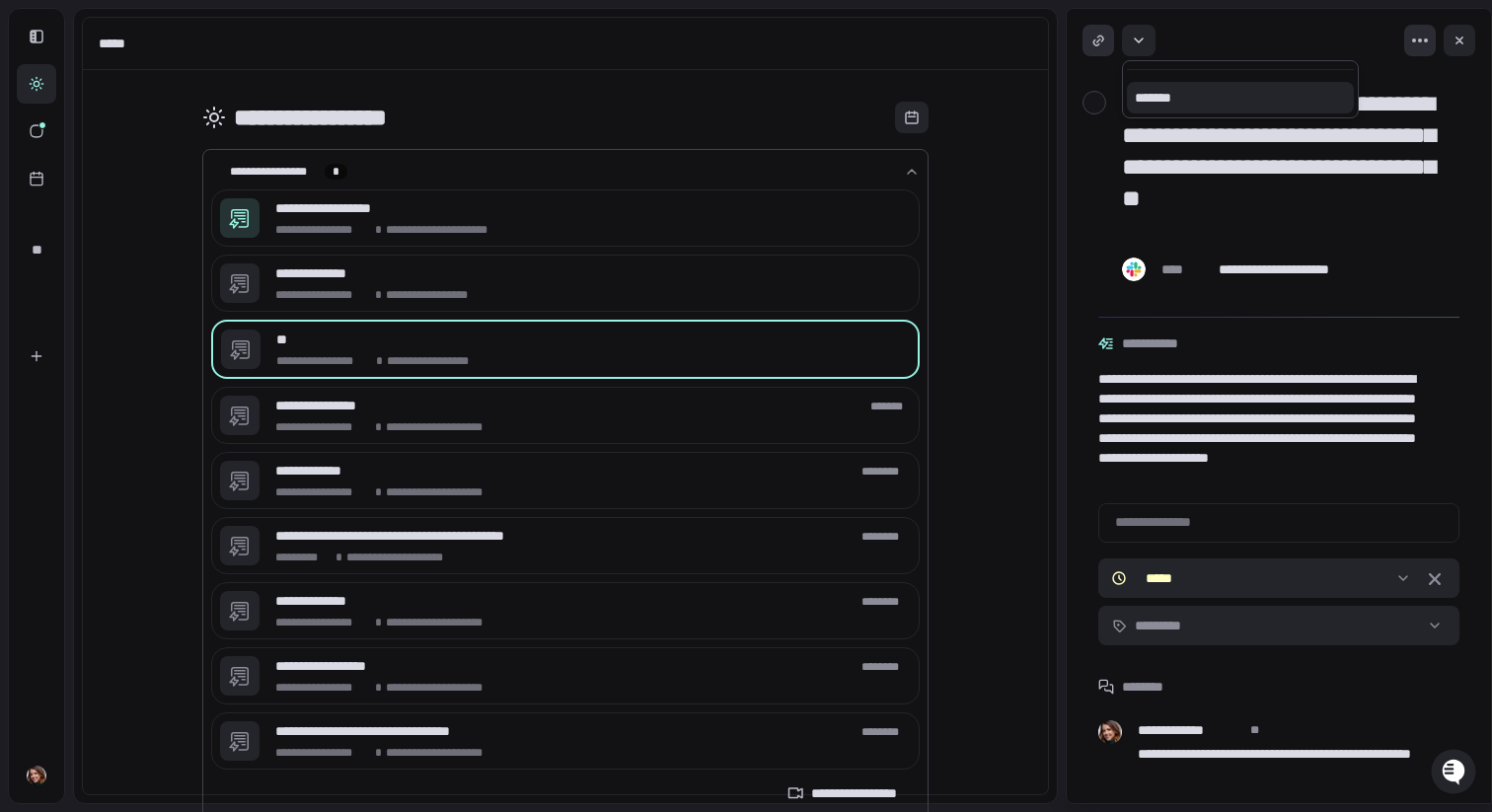 click on "**********" at bounding box center [746, 406] 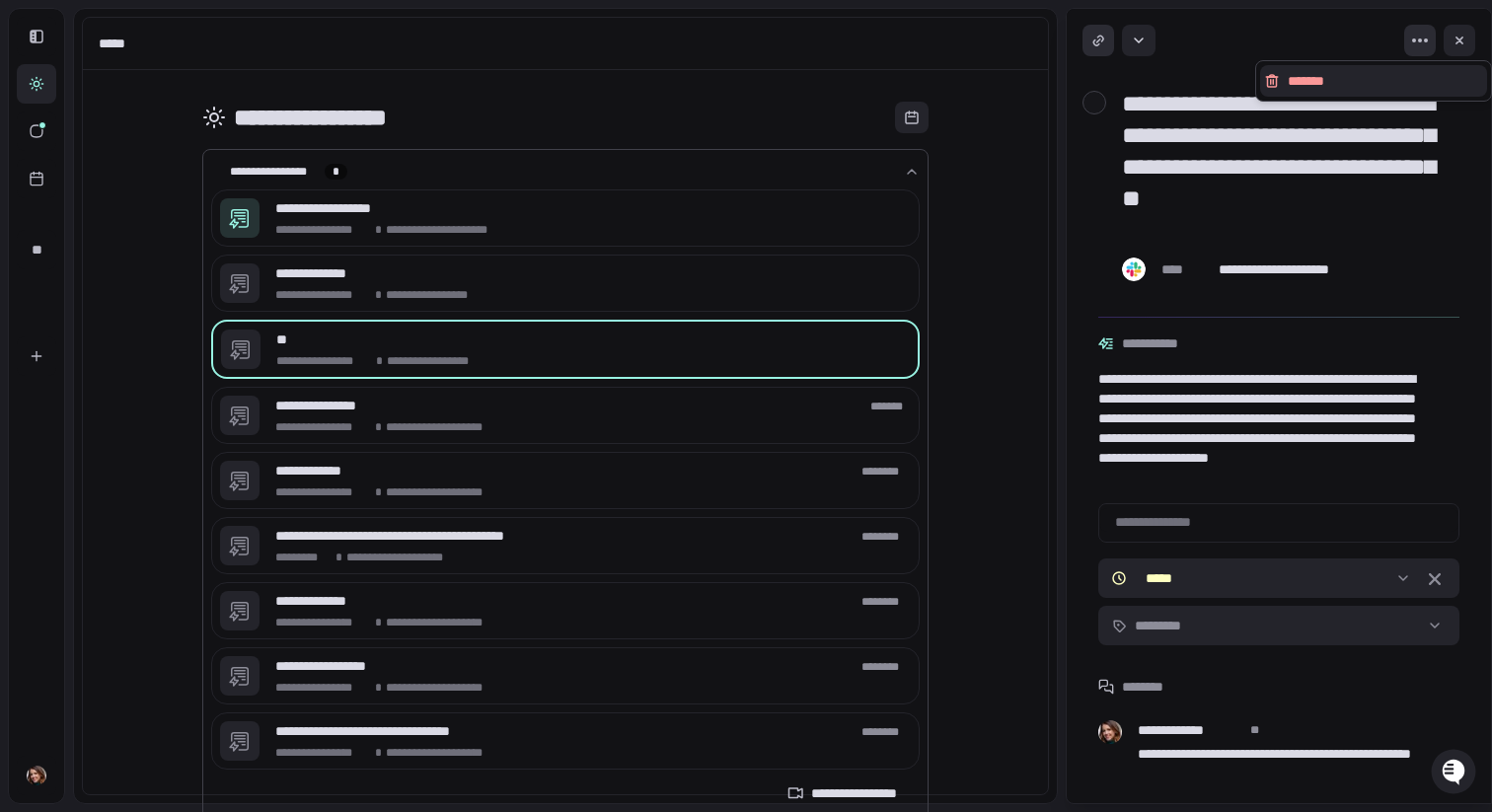 click on "**********" at bounding box center [746, 406] 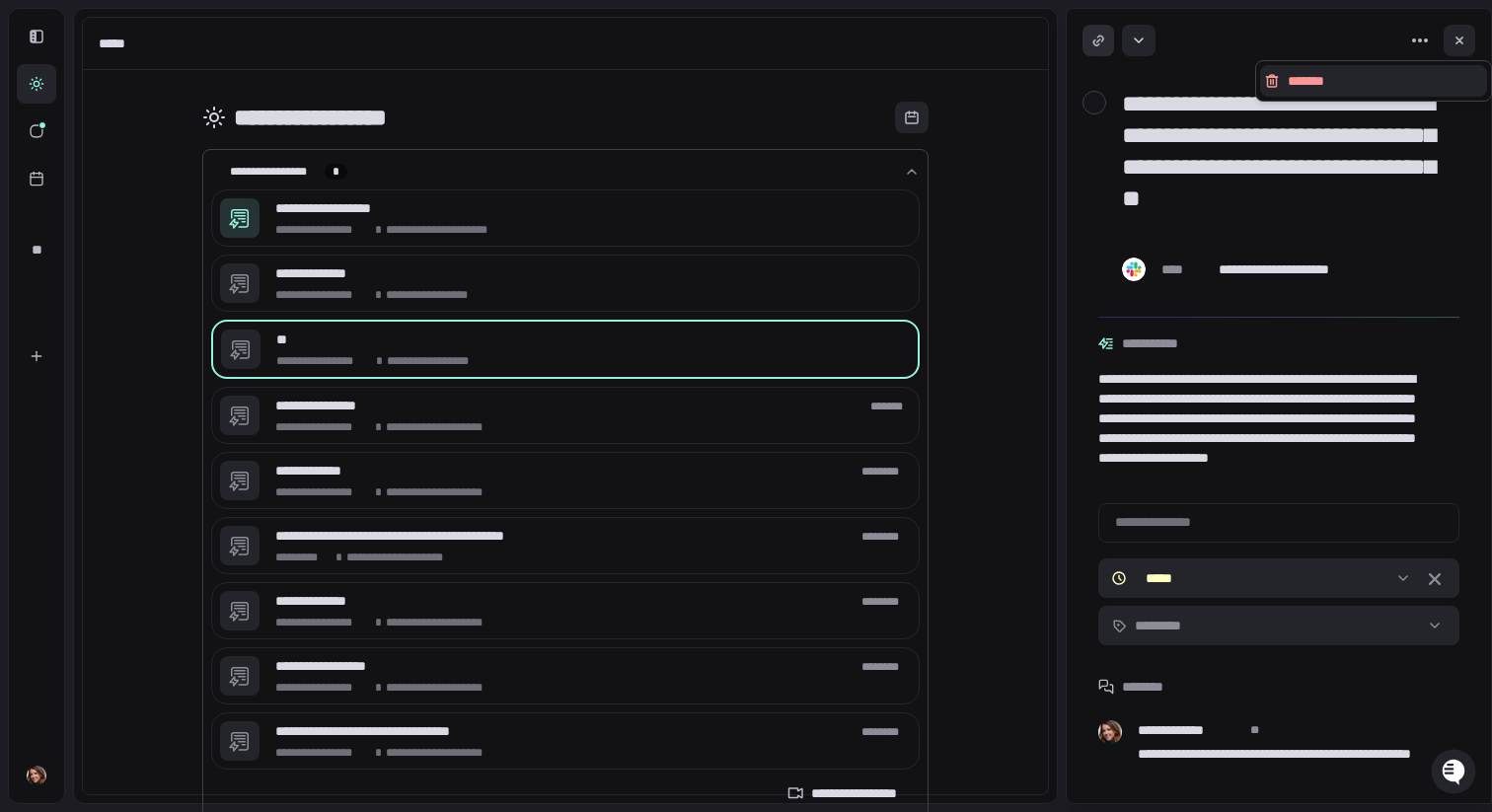 click on "**********" at bounding box center (746, 406) 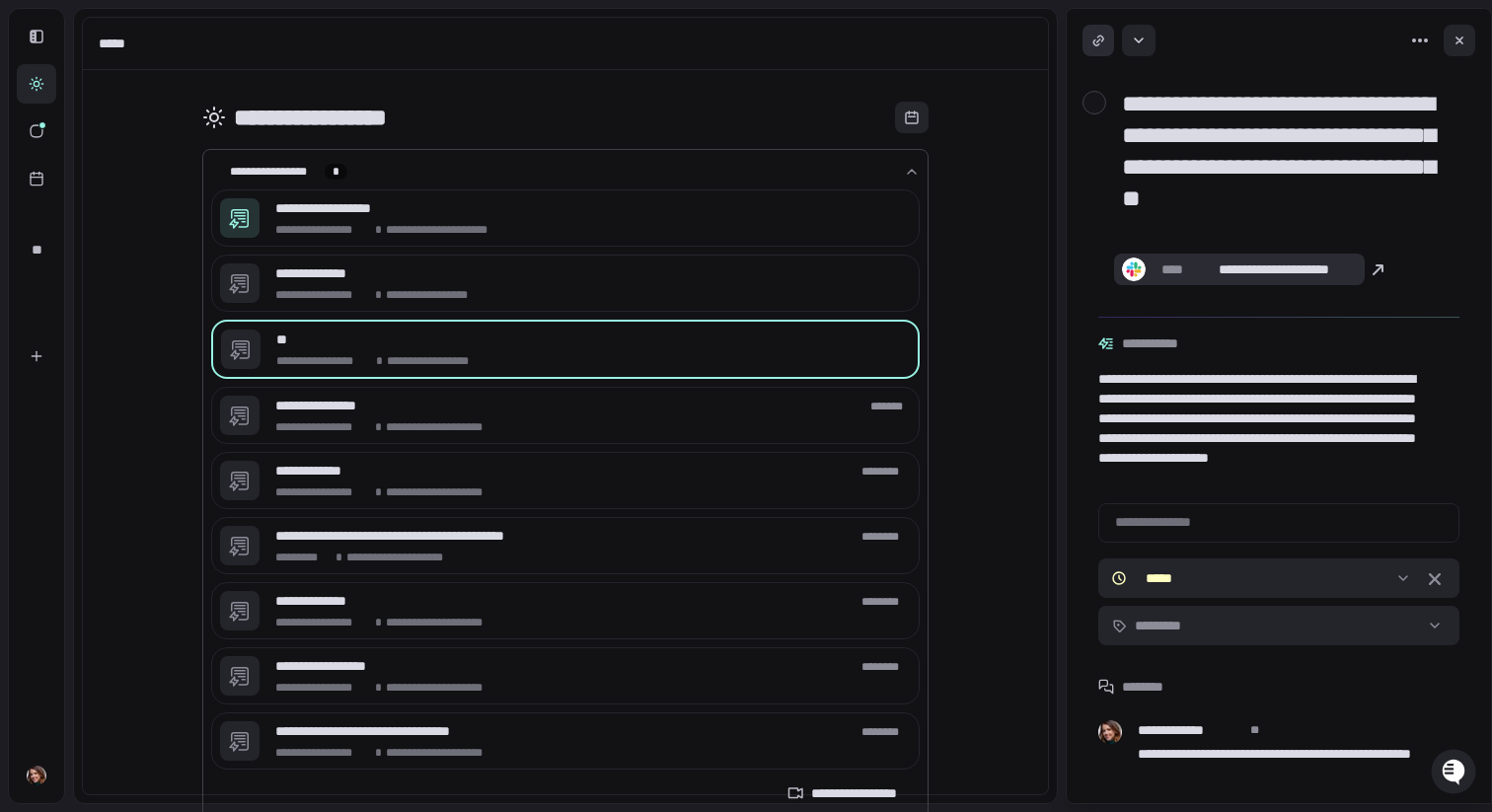 click on "**********" at bounding box center [1273, 269] 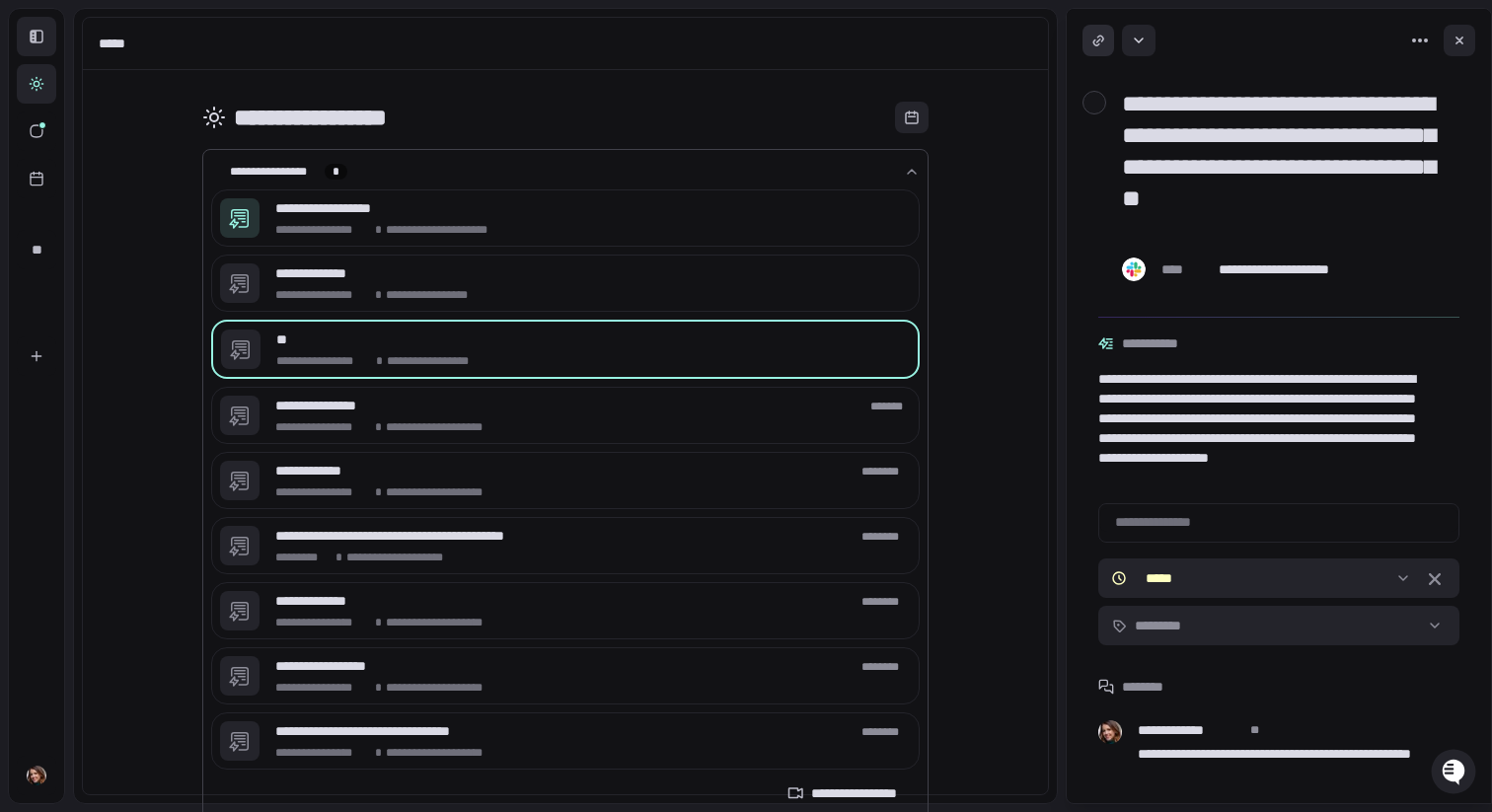click at bounding box center (37, 37) 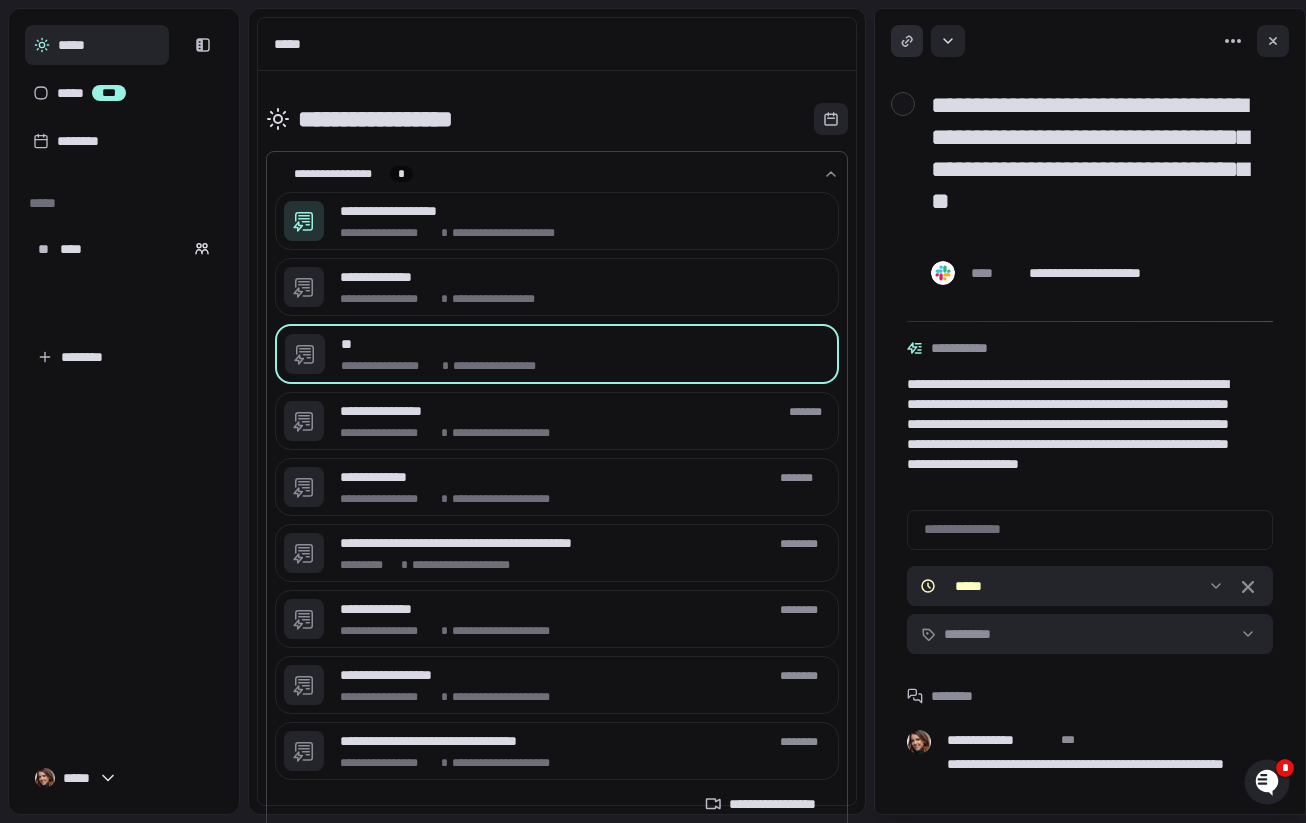 type on "*" 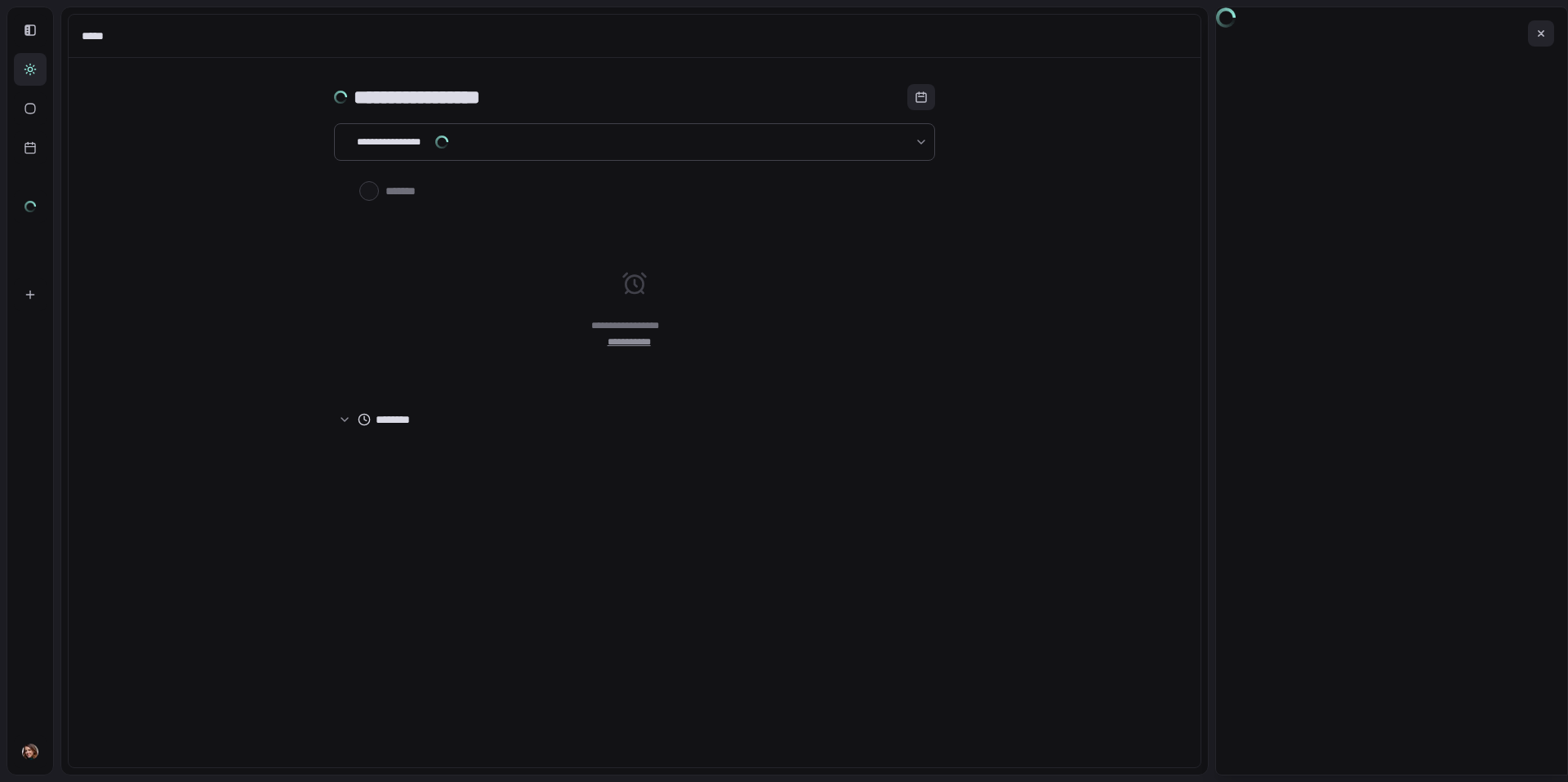 scroll, scrollTop: 0, scrollLeft: 0, axis: both 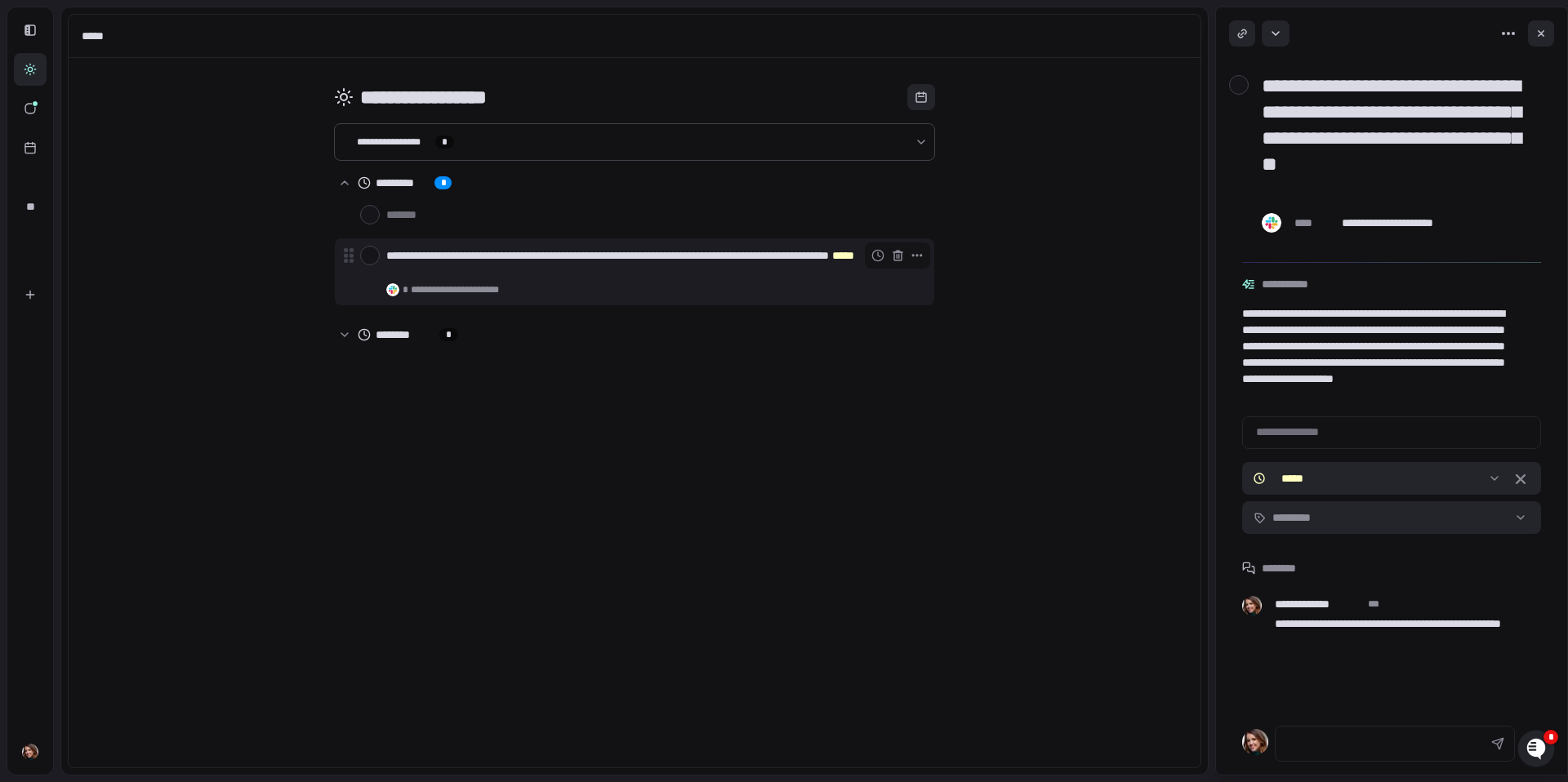click on "**********" at bounding box center (470, 290) 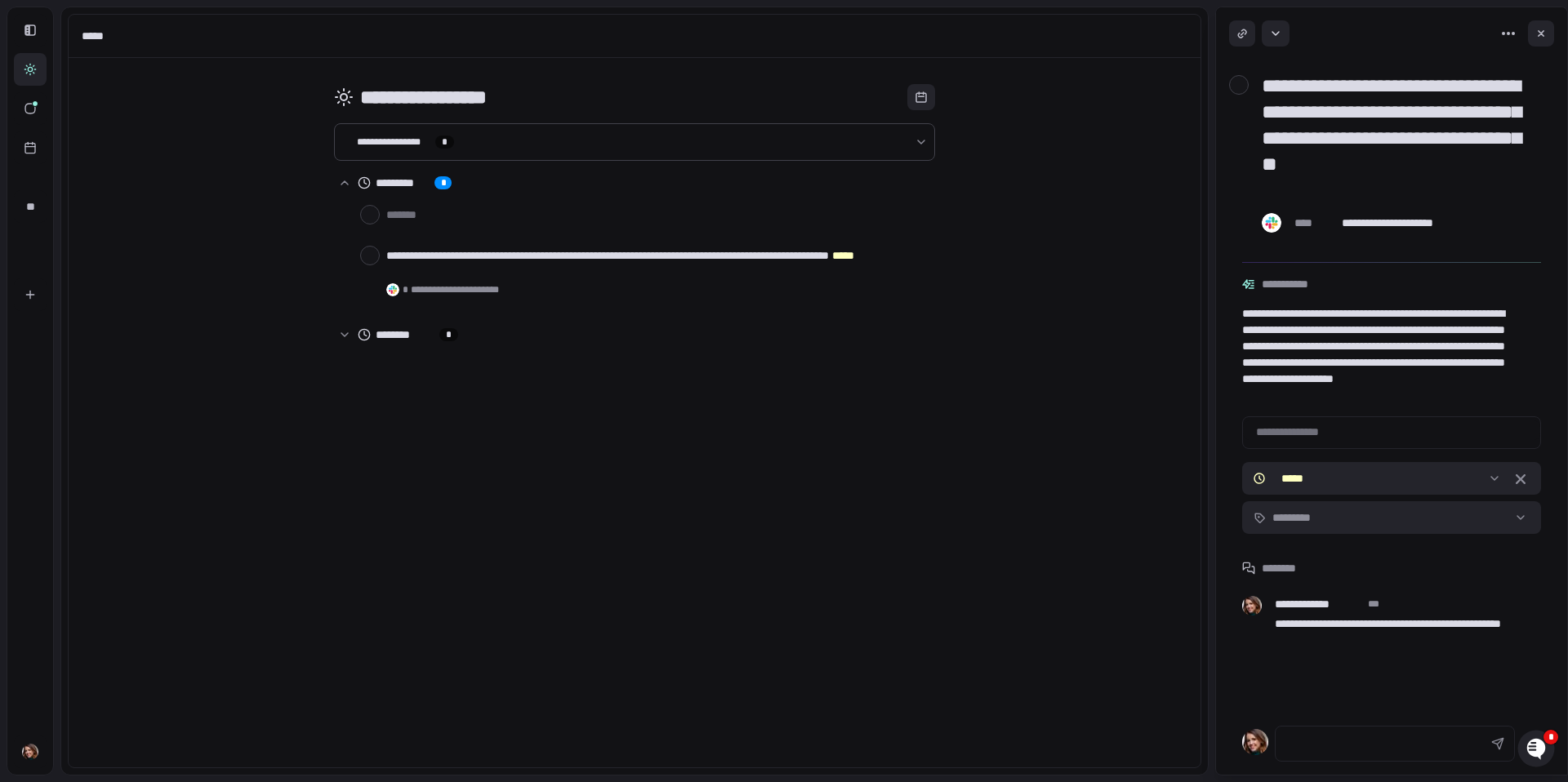 click 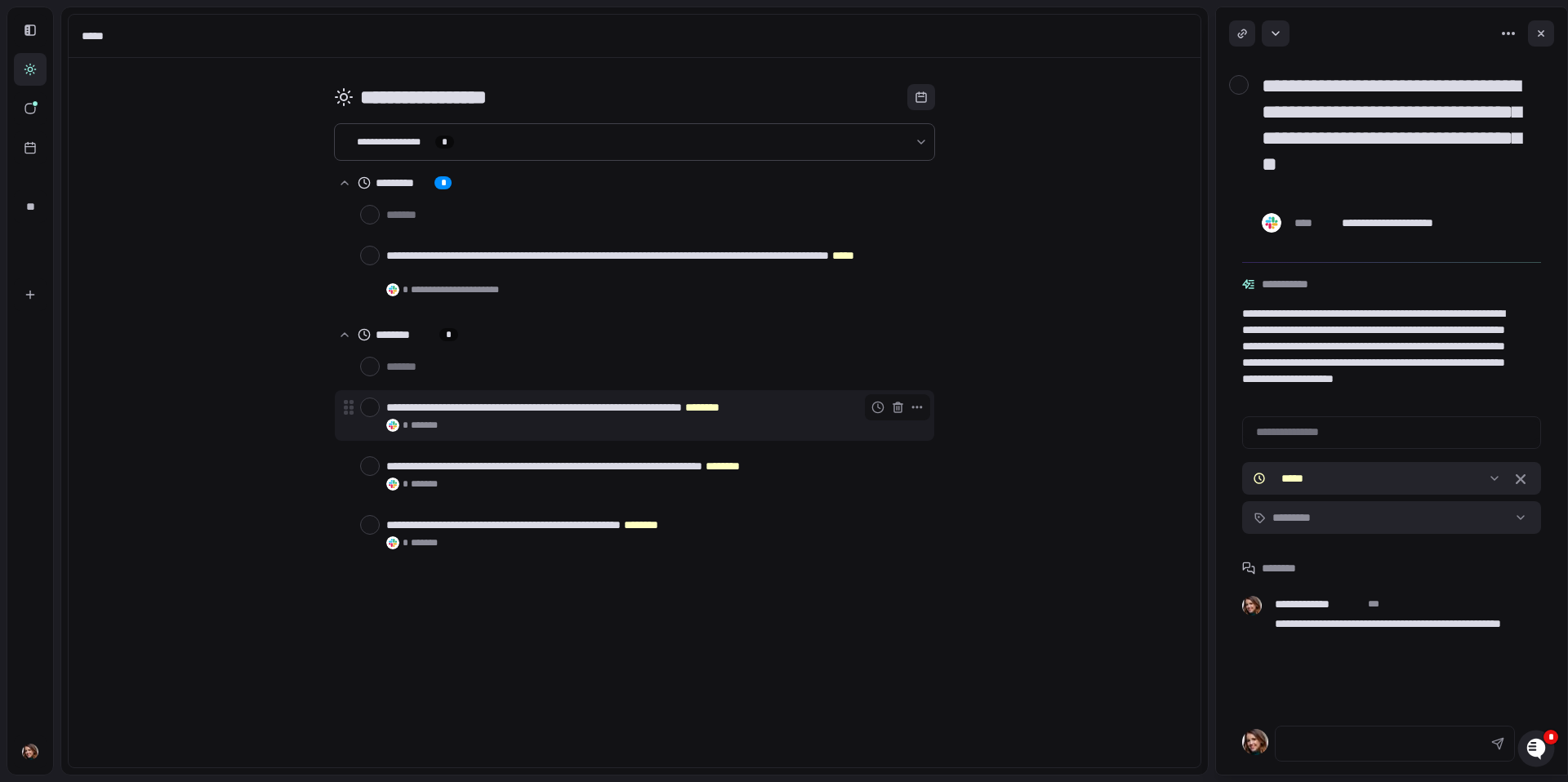 click at bounding box center (370, 407) 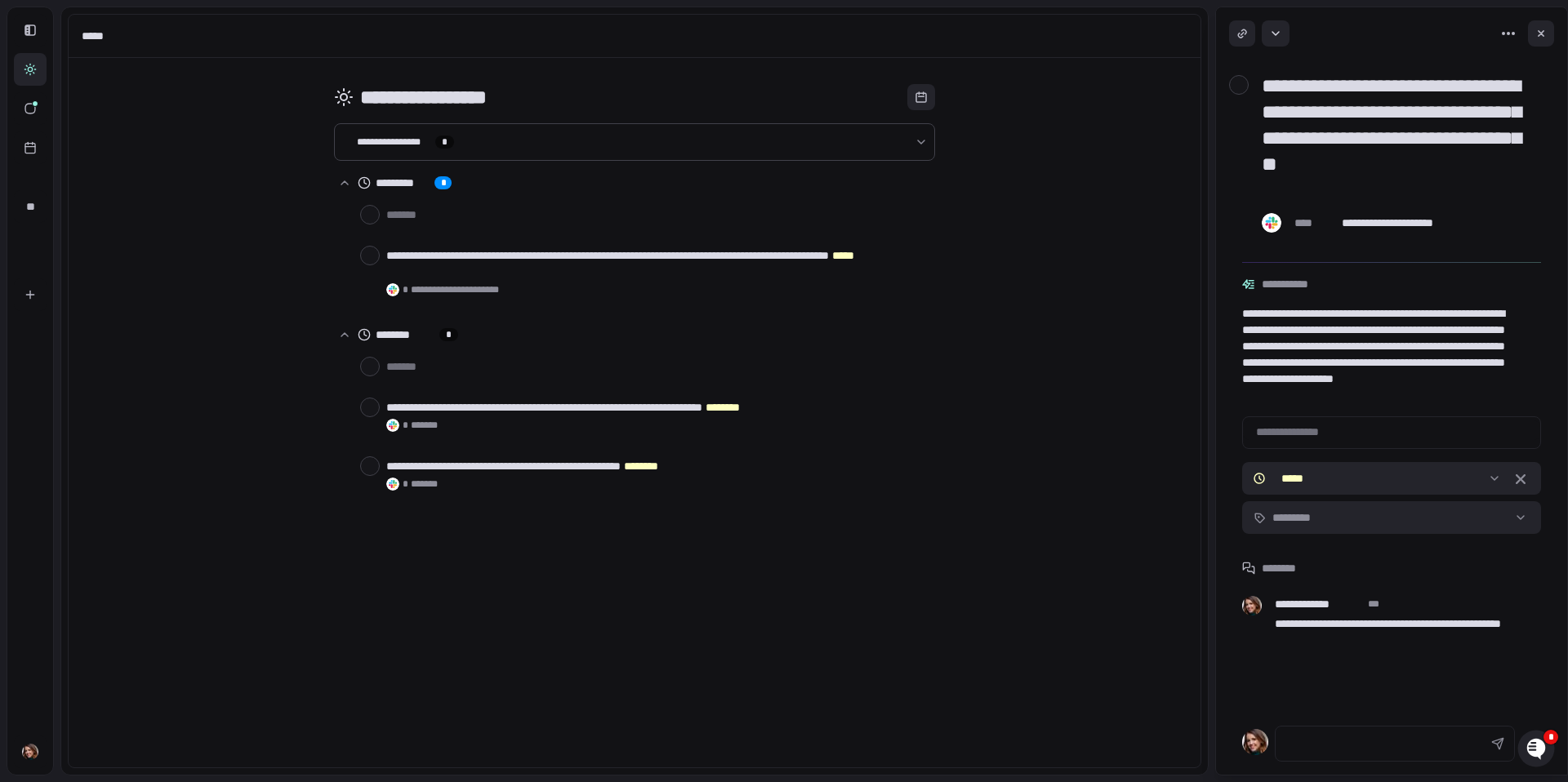 click at bounding box center (370, 407) 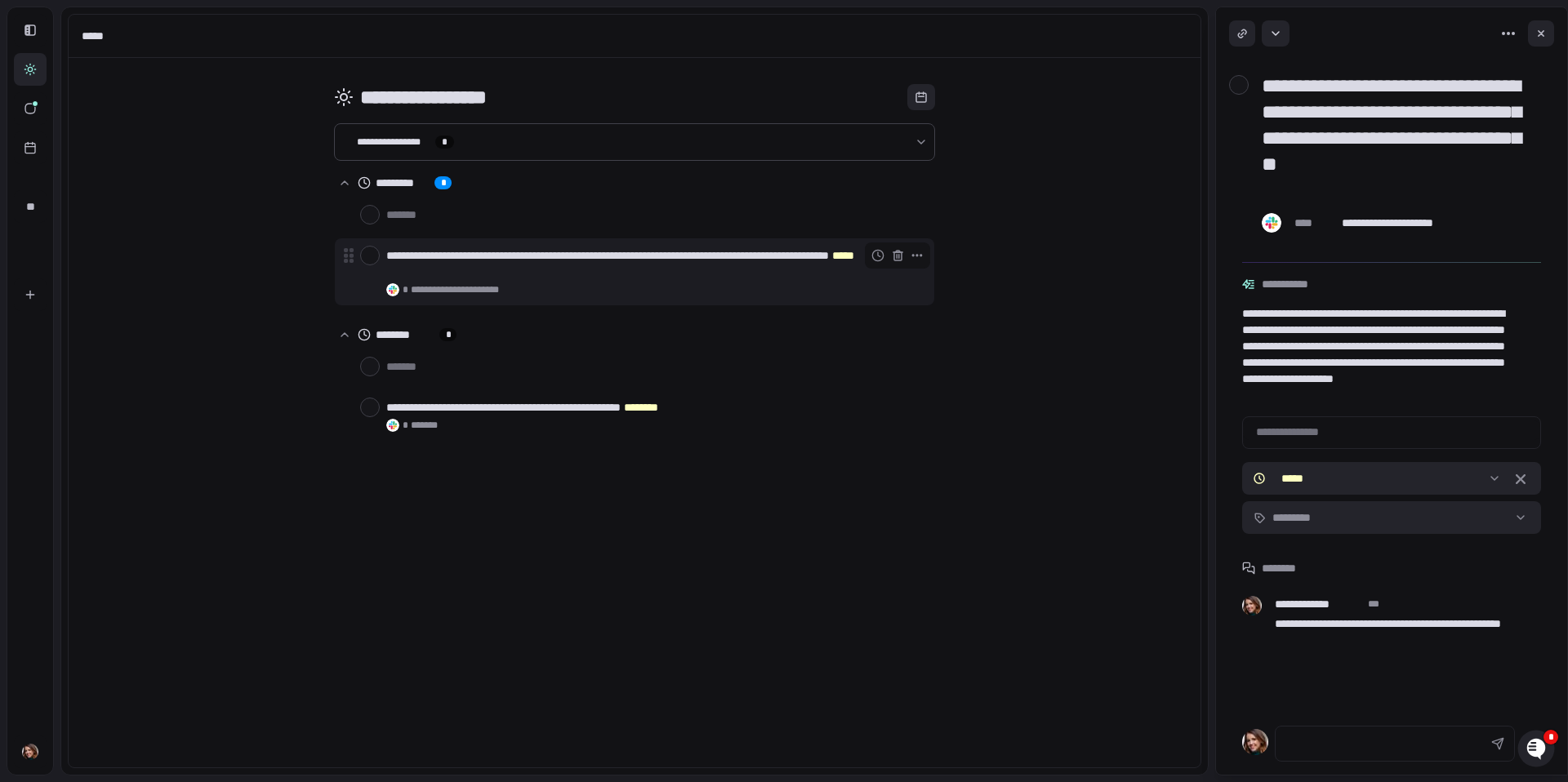 click at bounding box center [370, 255] 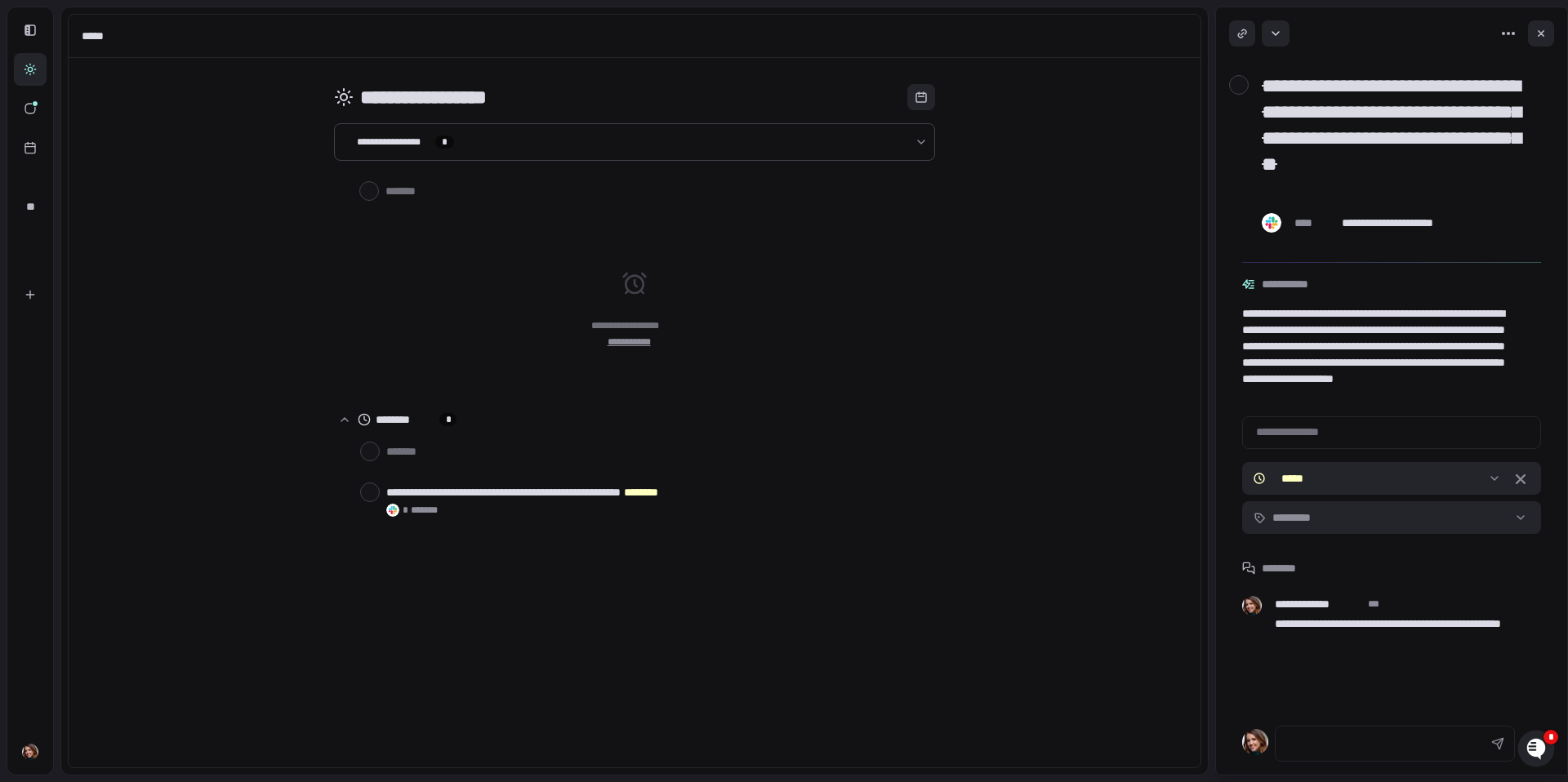 type on "*" 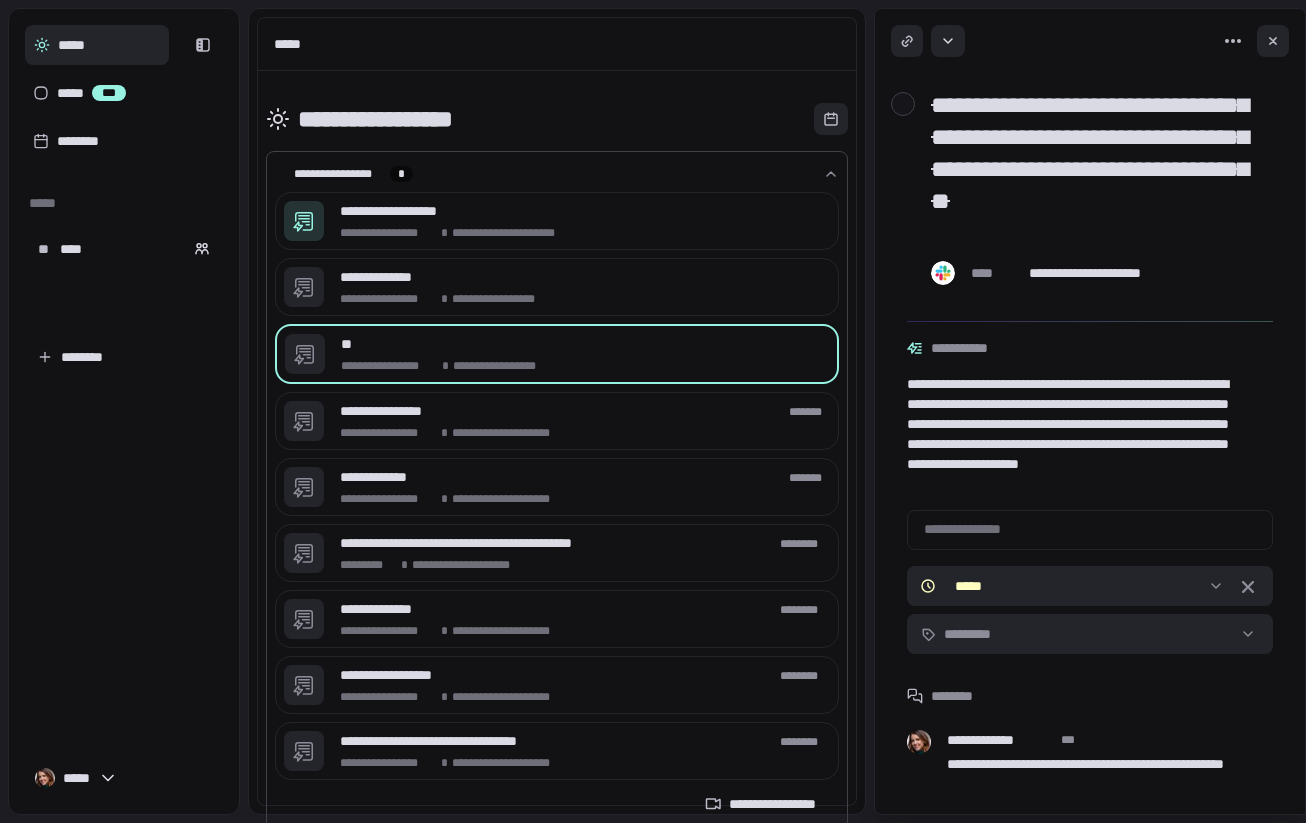 scroll, scrollTop: 0, scrollLeft: 0, axis: both 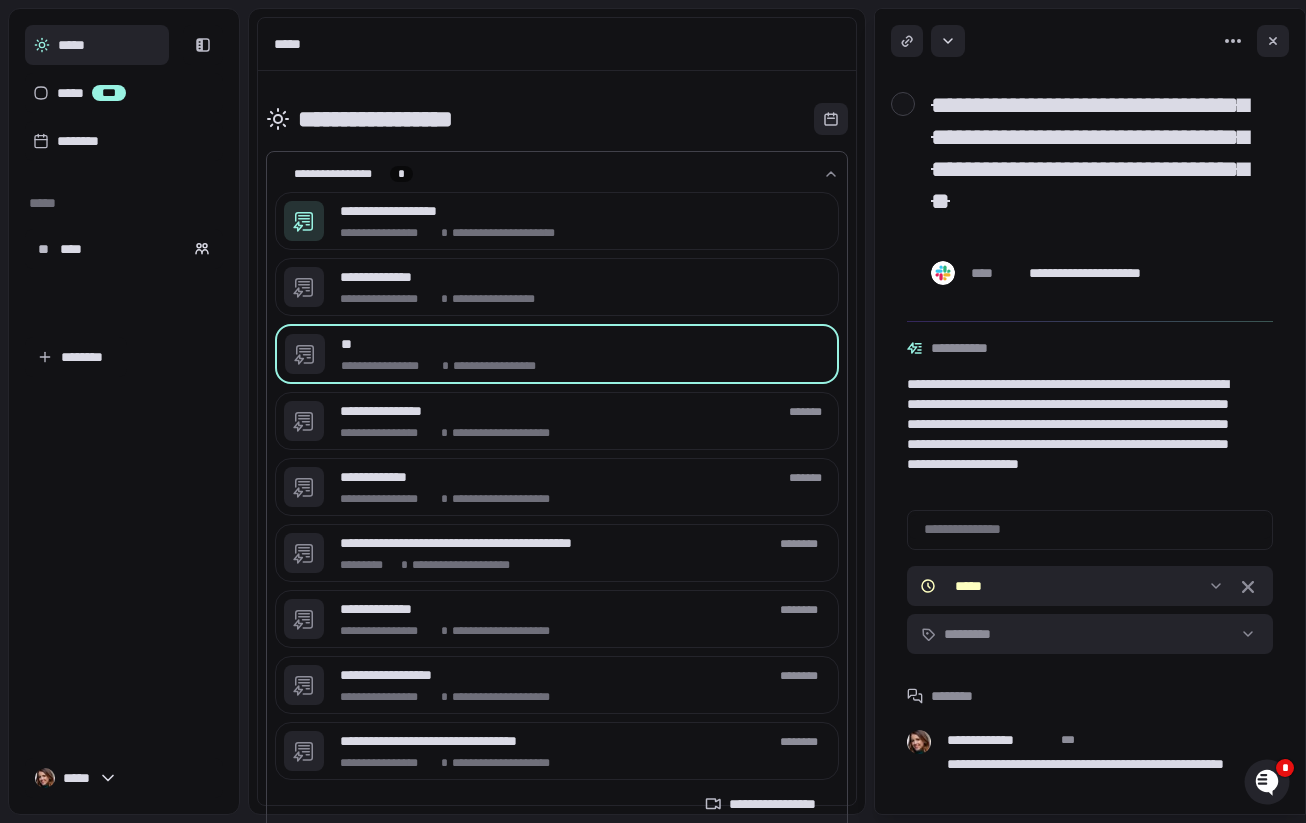 type on "*" 